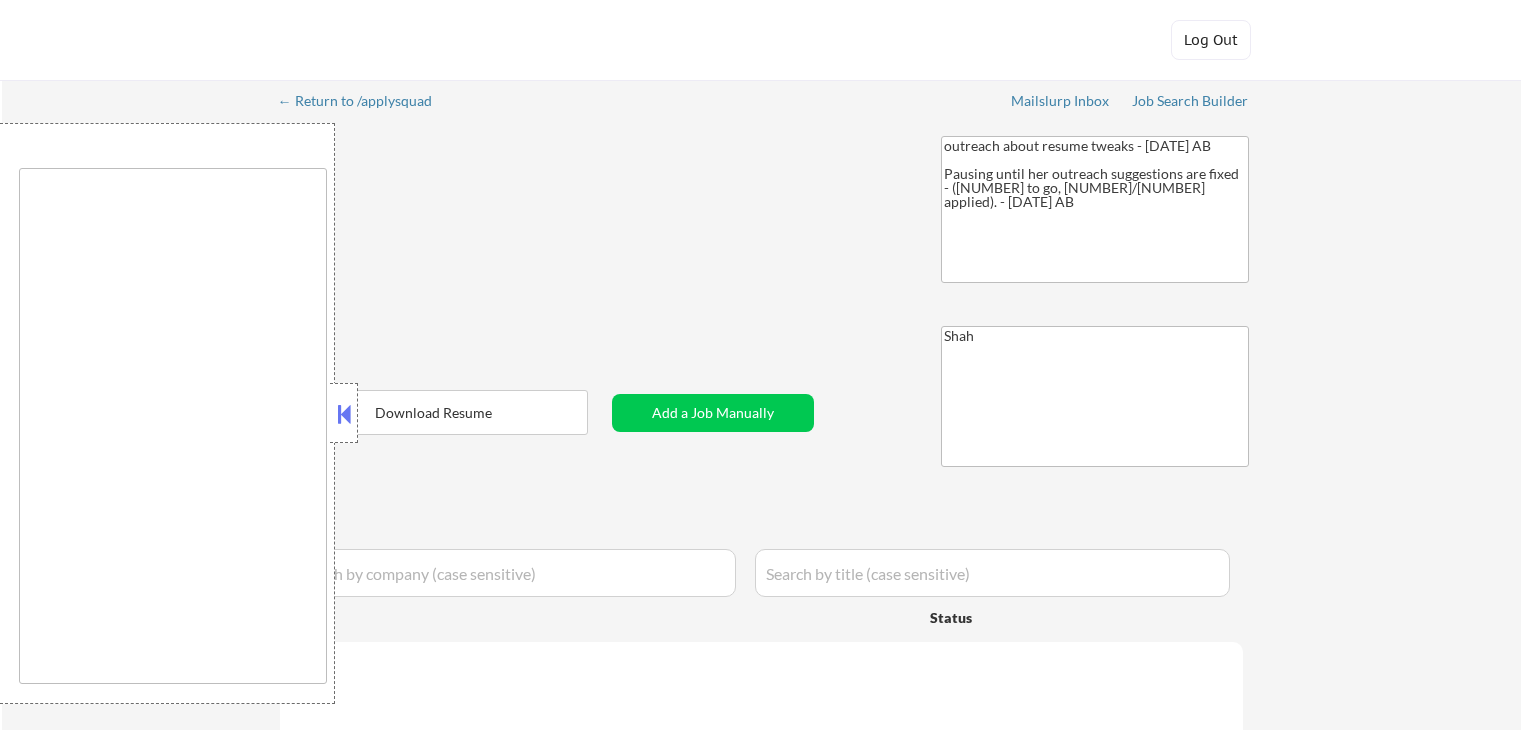scroll, scrollTop: 0, scrollLeft: 0, axis: both 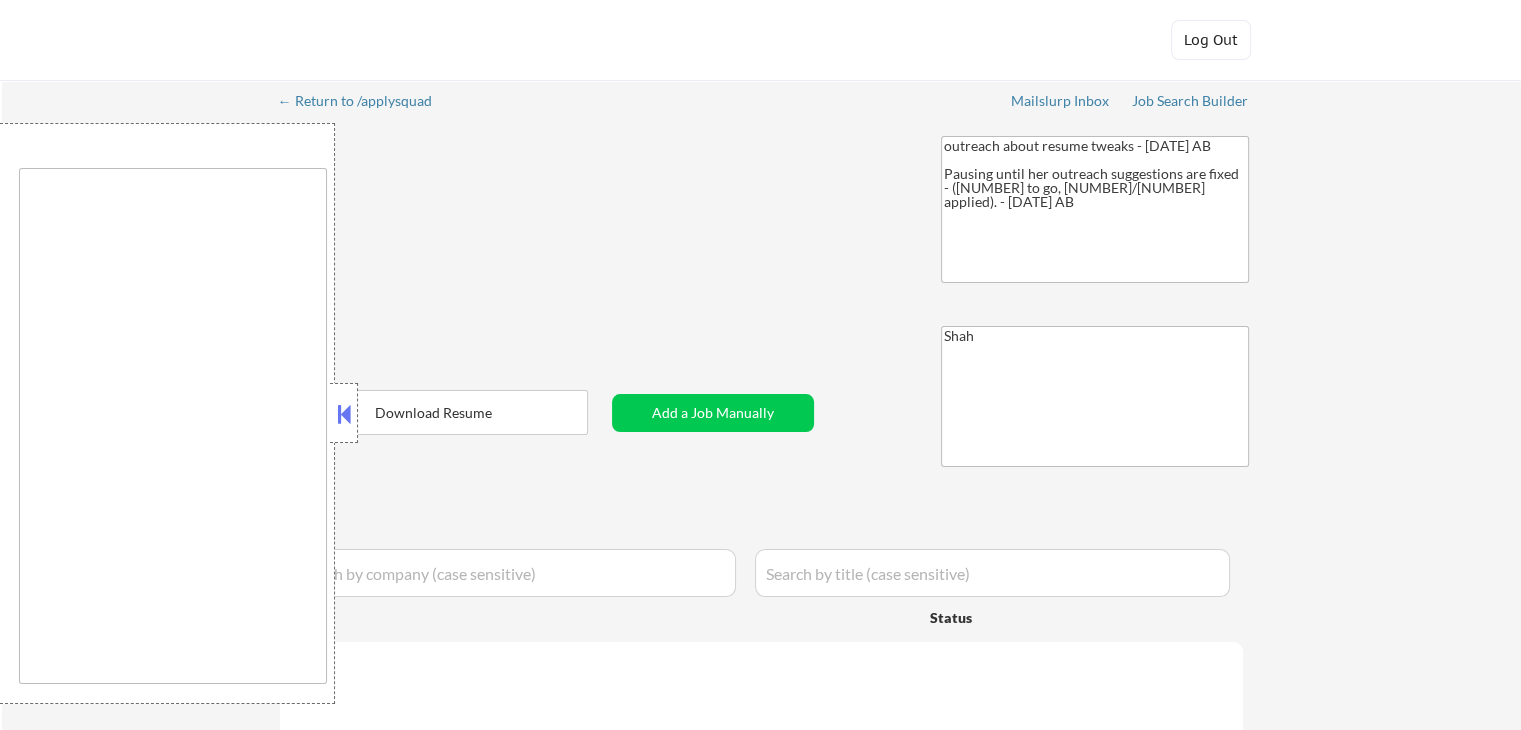 select on ""applied"" 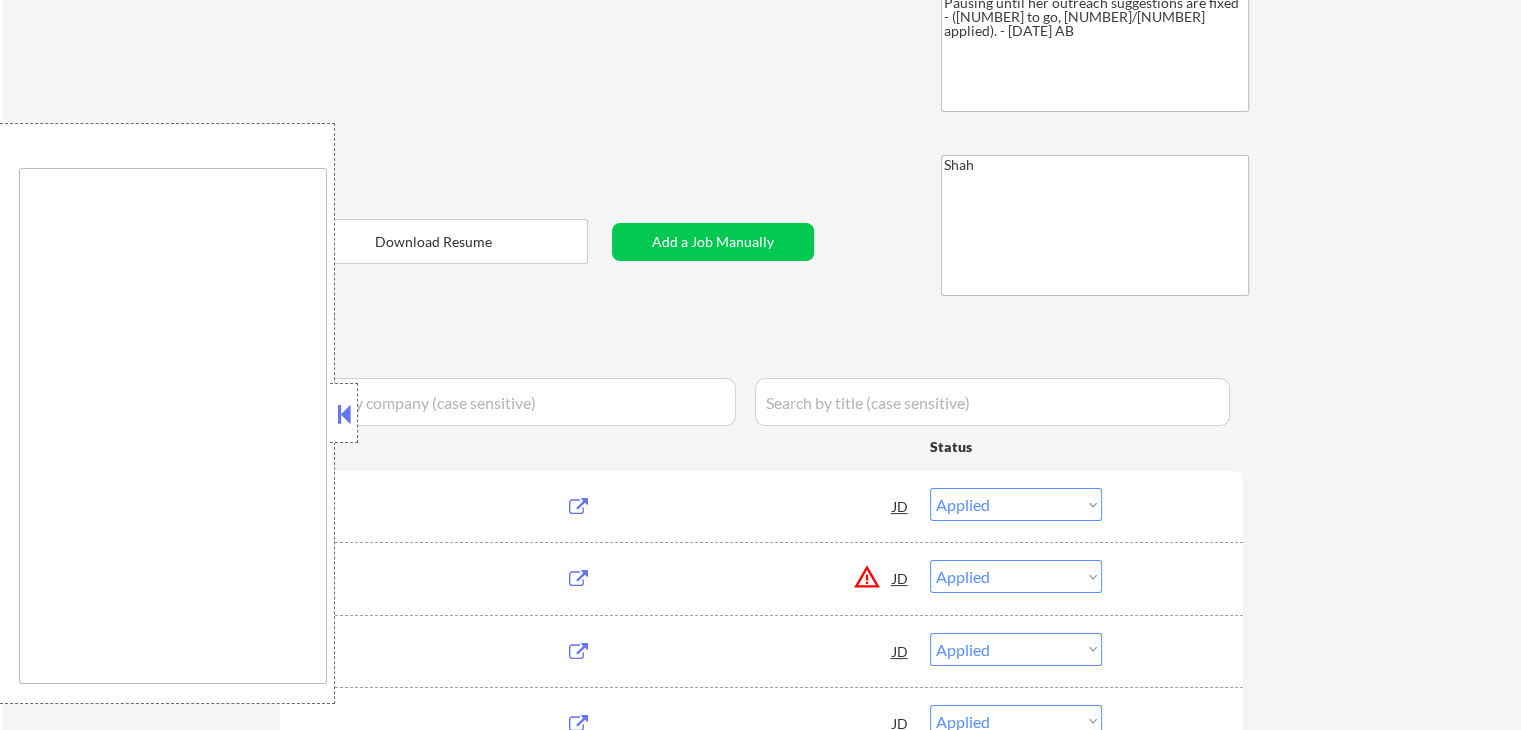 select on ""pending"" 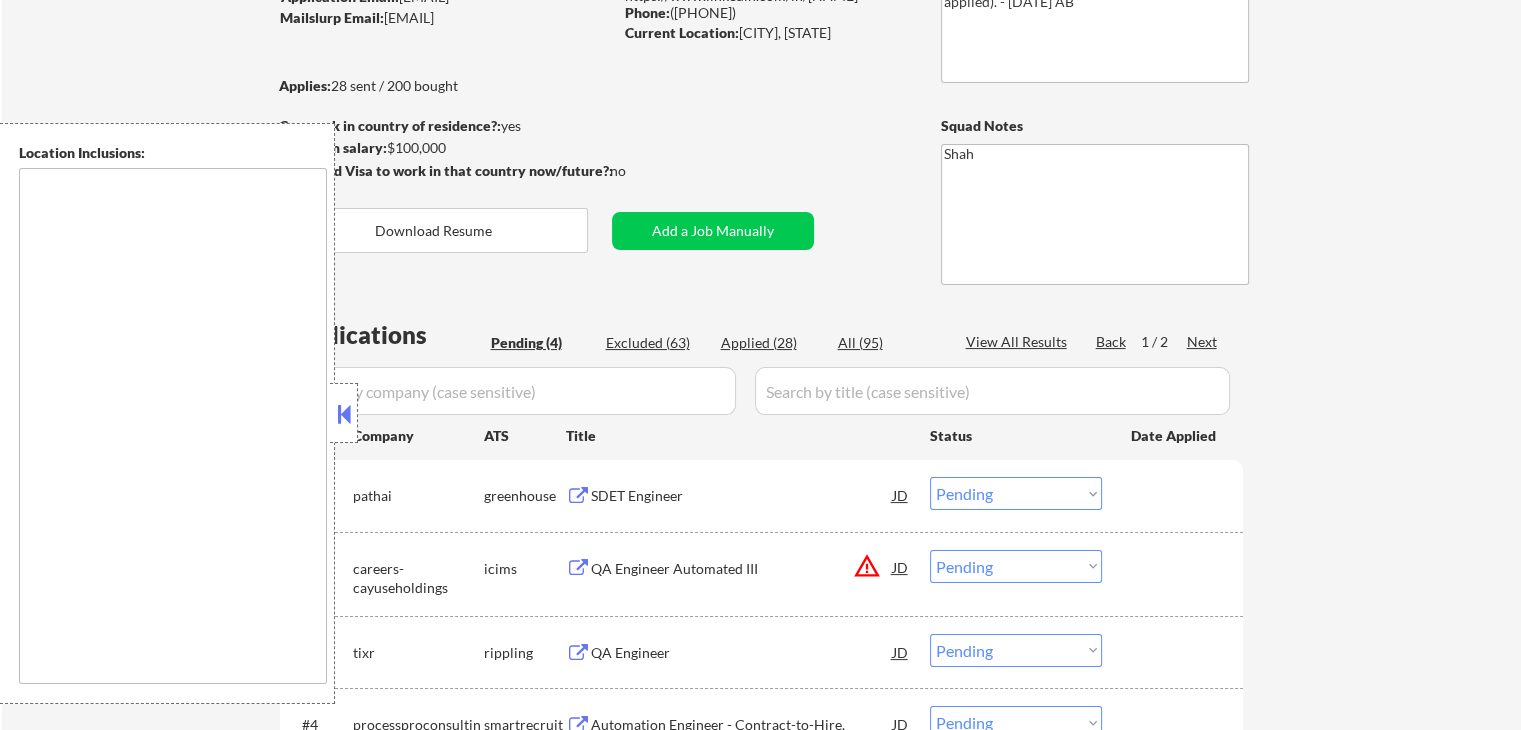 drag, startPoint x: 348, startPoint y: 401, endPoint x: 598, endPoint y: 342, distance: 256.86768 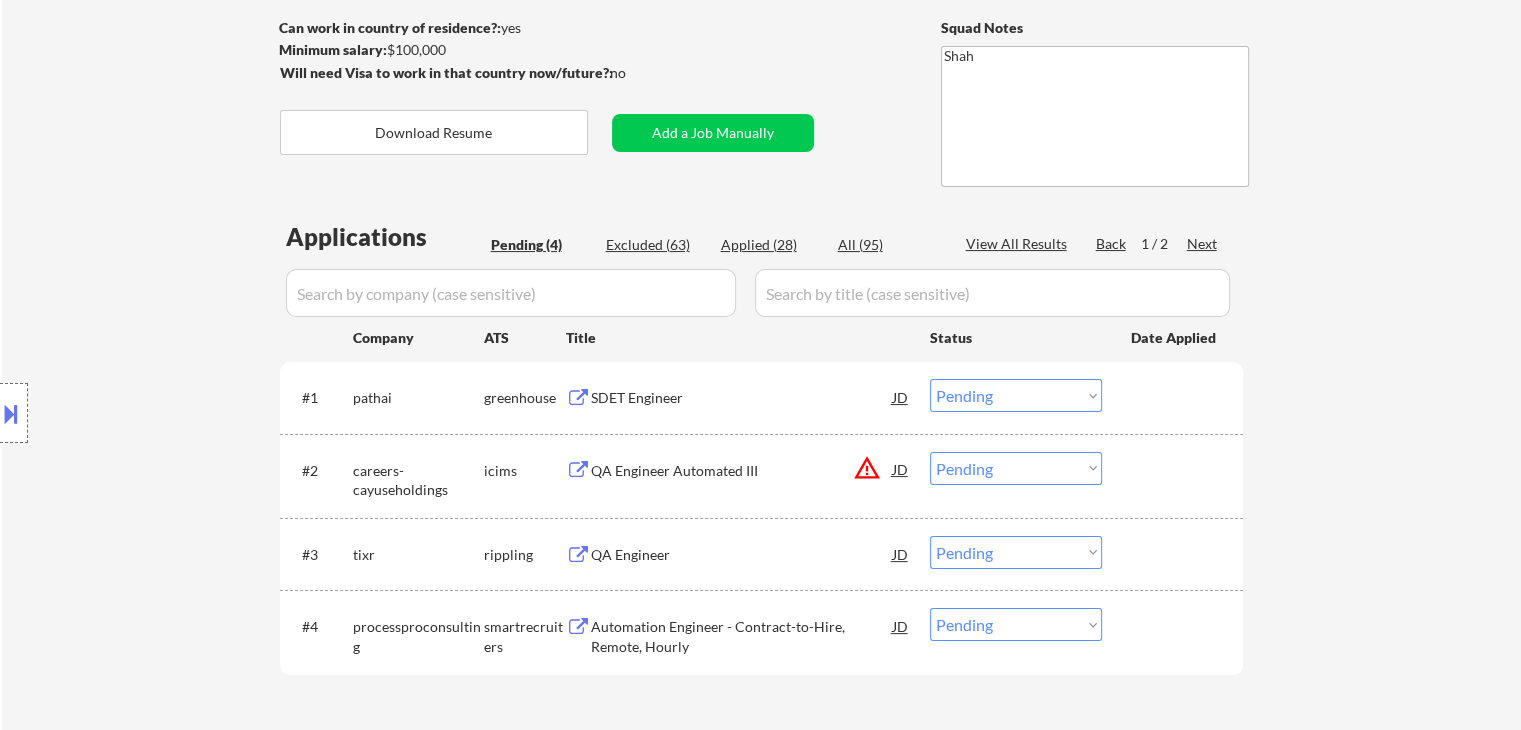 scroll, scrollTop: 400, scrollLeft: 0, axis: vertical 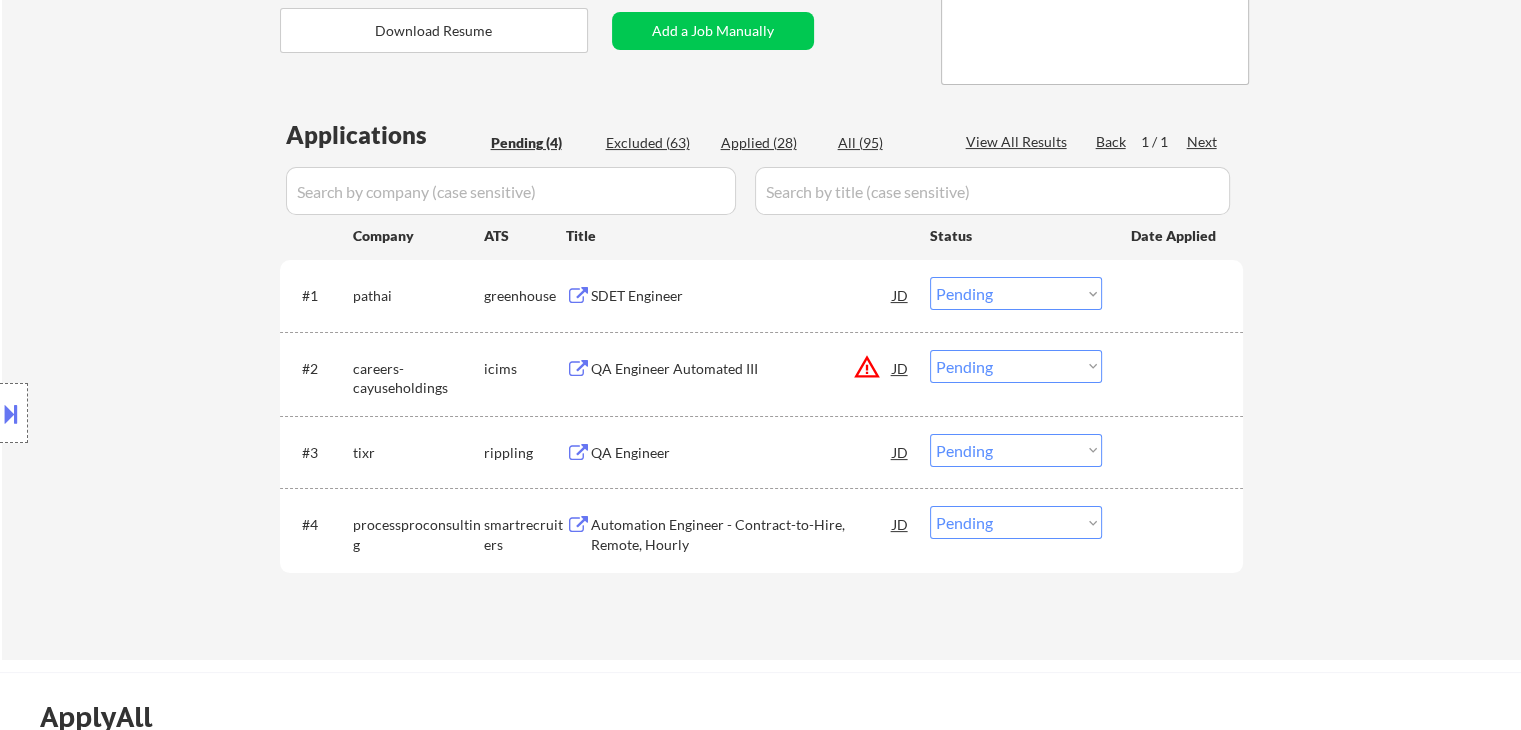 click on "Choose an option... Pending Applied Excluded (Questions) Excluded (Expired) Excluded (Location) Excluded (Bad Match) Excluded (Blocklist) Excluded (Salary) Excluded (Other)" at bounding box center (1016, 366) 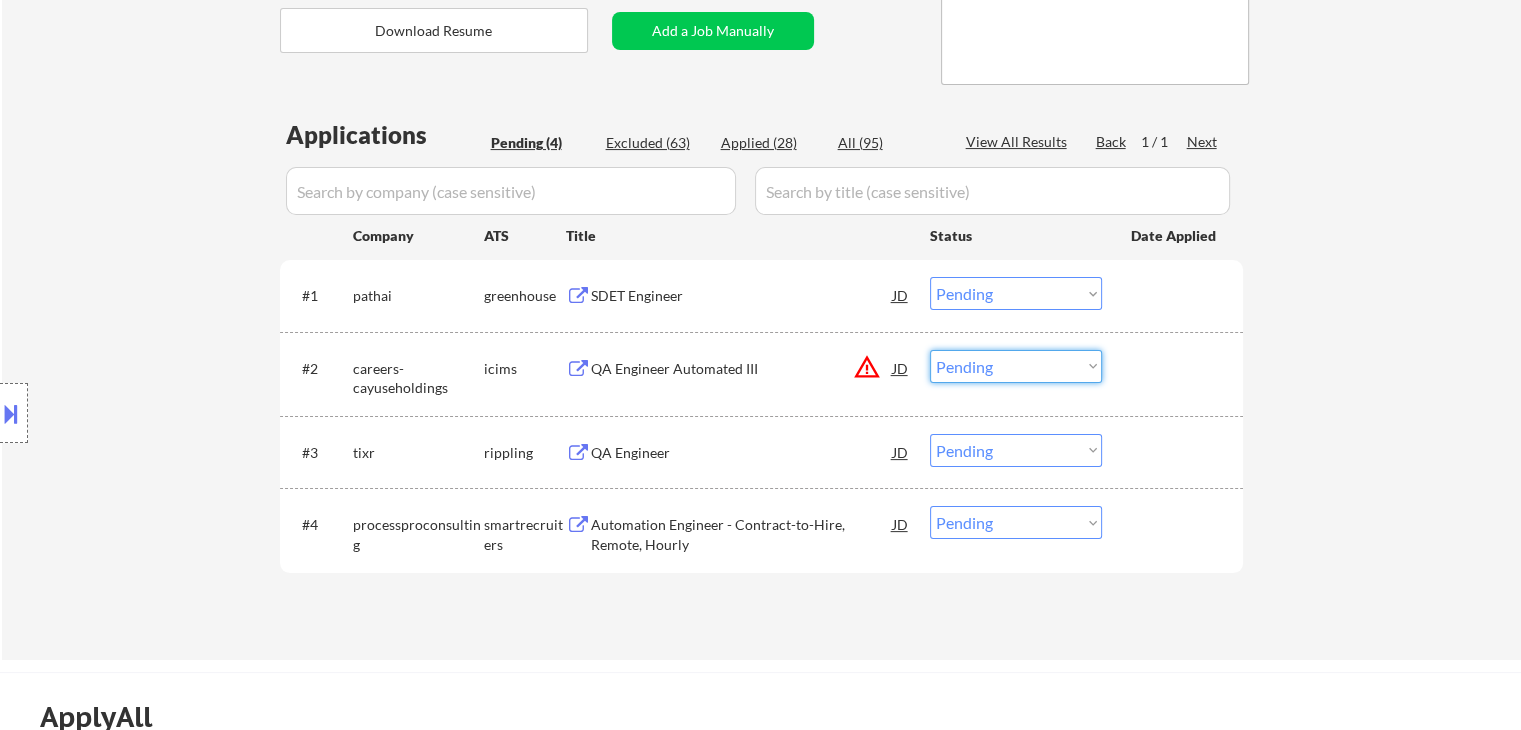 click on "warning_amber" at bounding box center [867, 367] 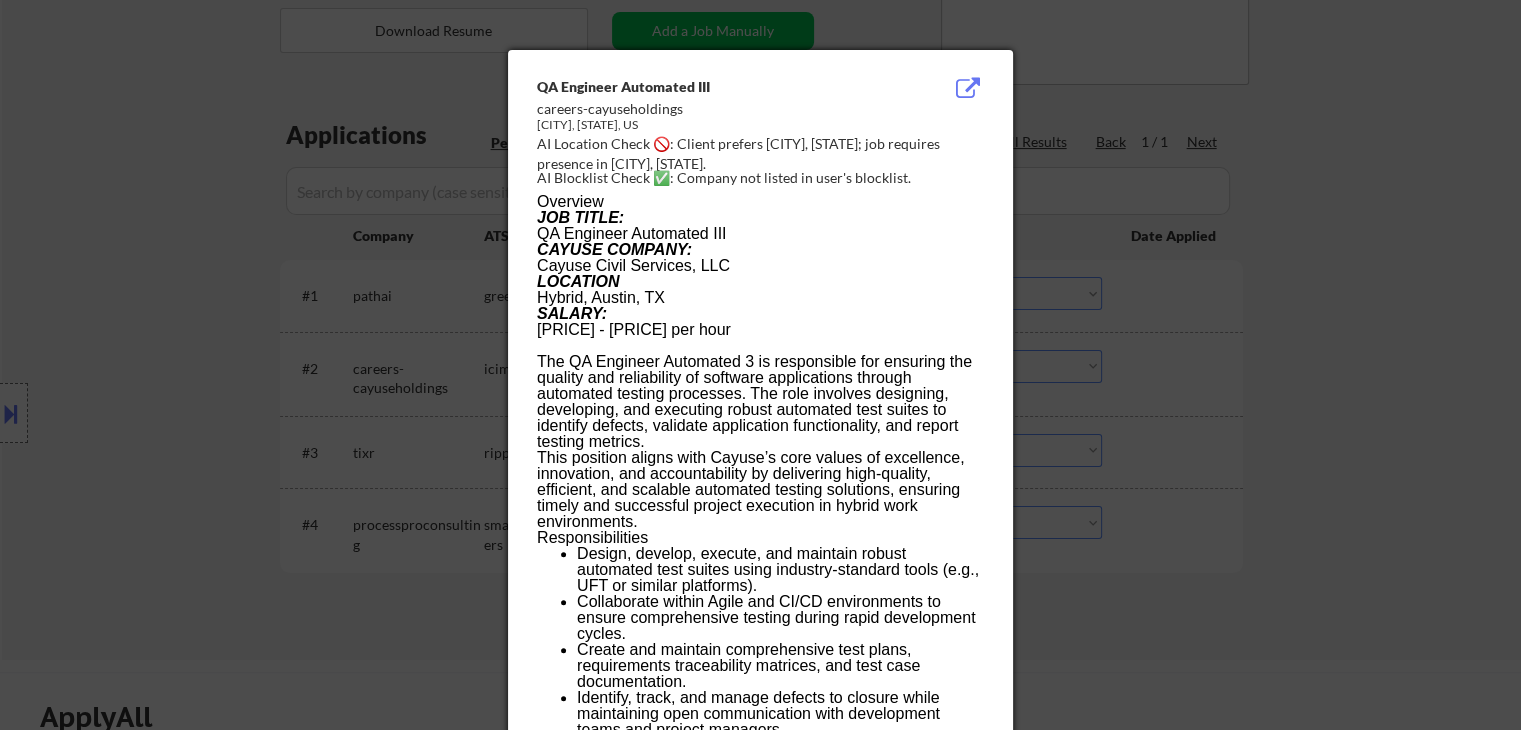 click at bounding box center (760, 365) 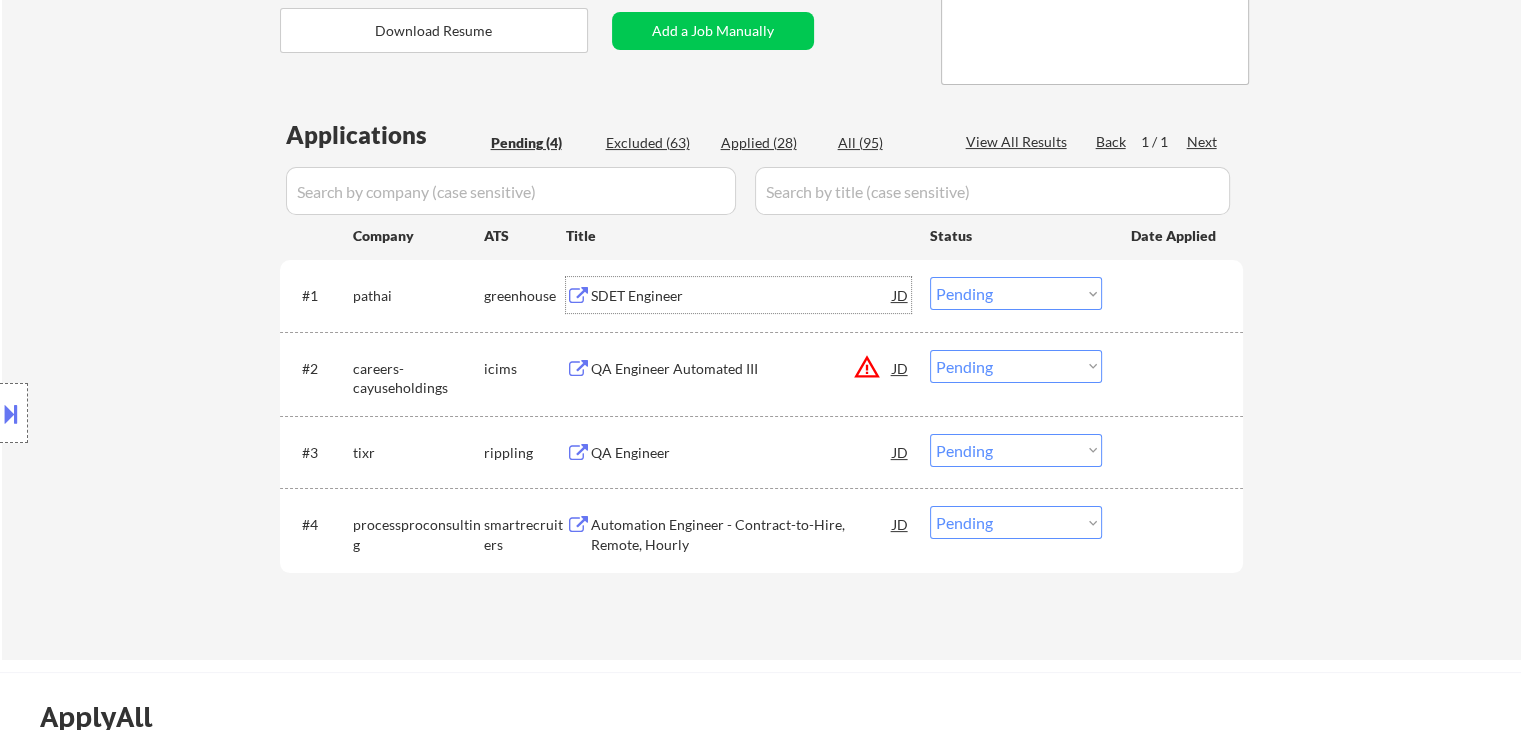 click on "SDET Engineer" at bounding box center (742, 296) 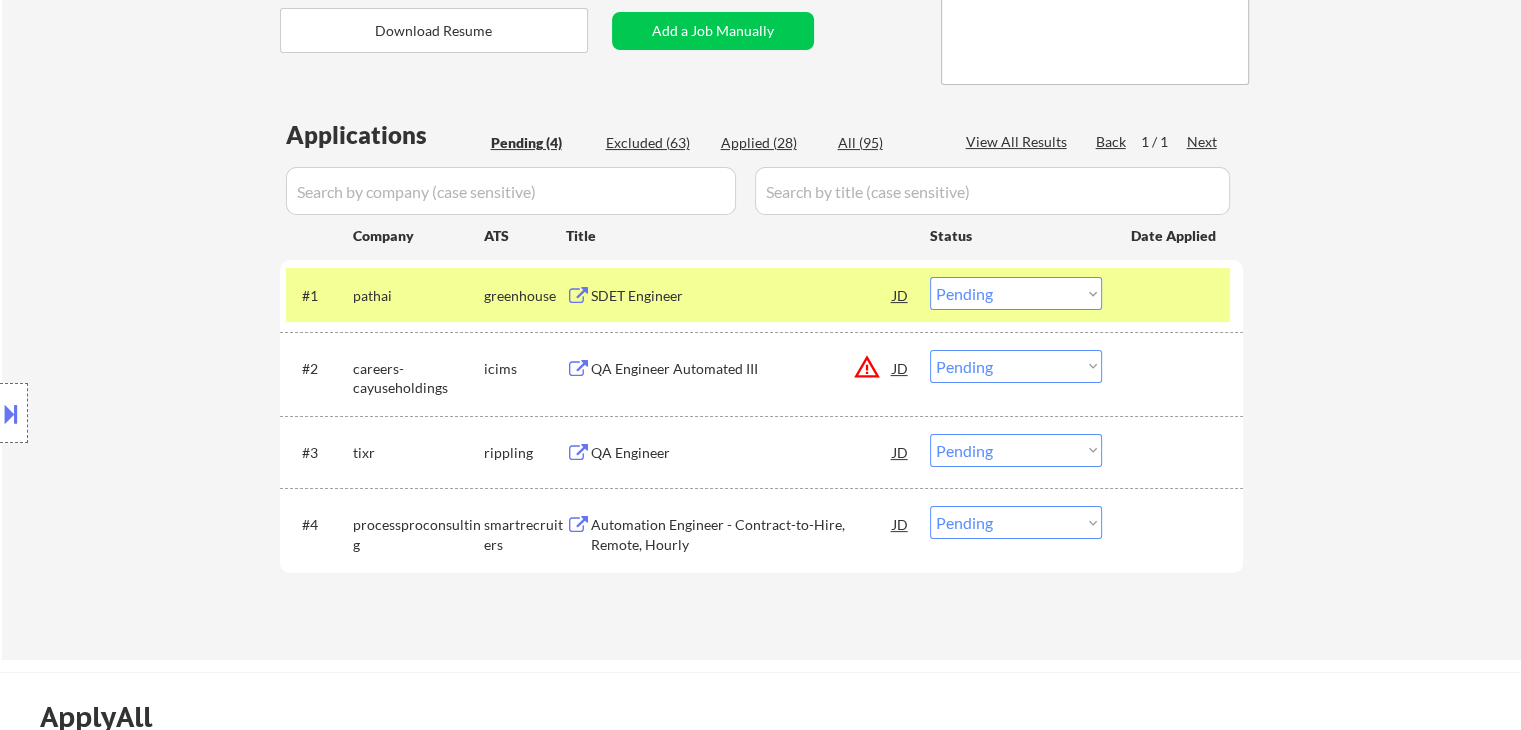 click on "QA Engineer Automated III" at bounding box center [742, 369] 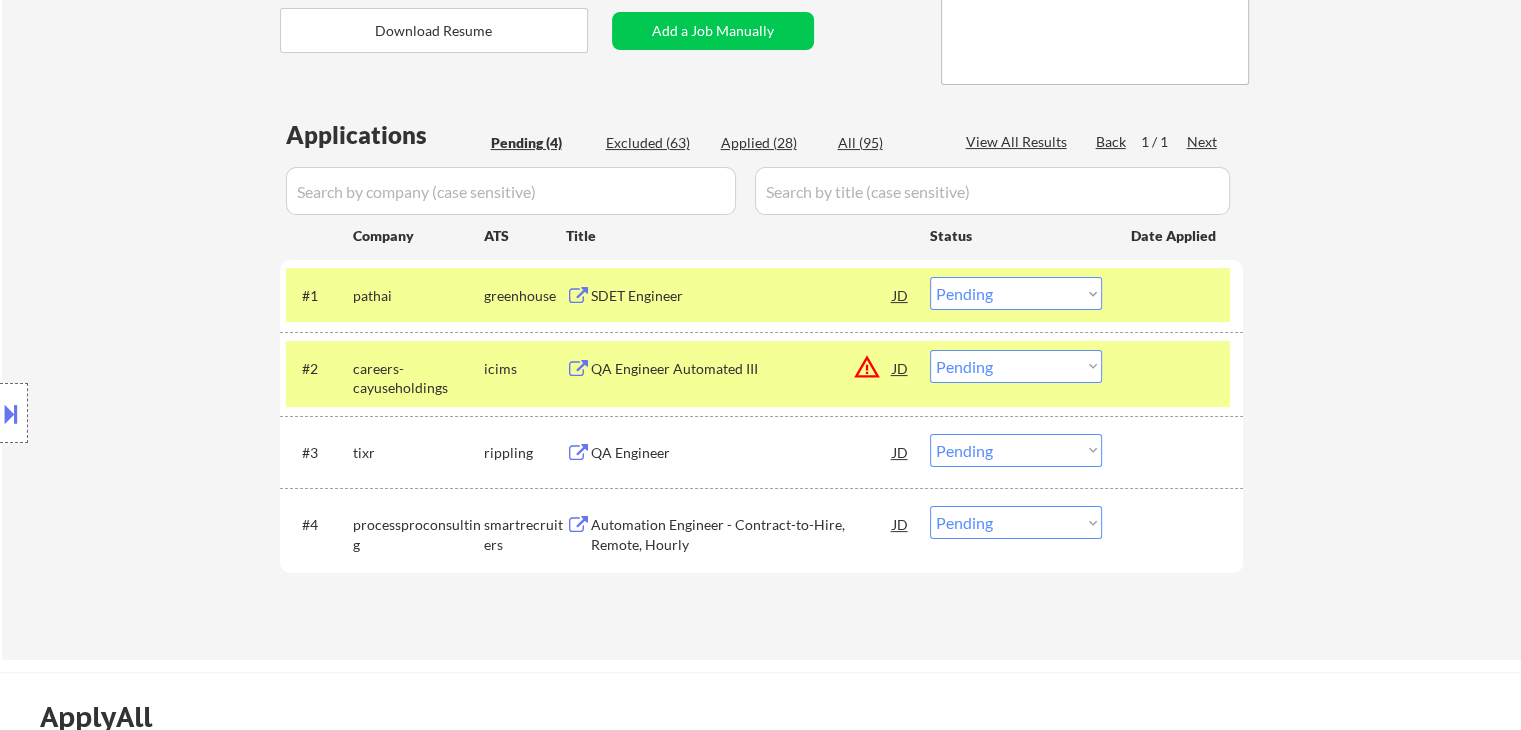 click on "QA Engineer" at bounding box center [742, 453] 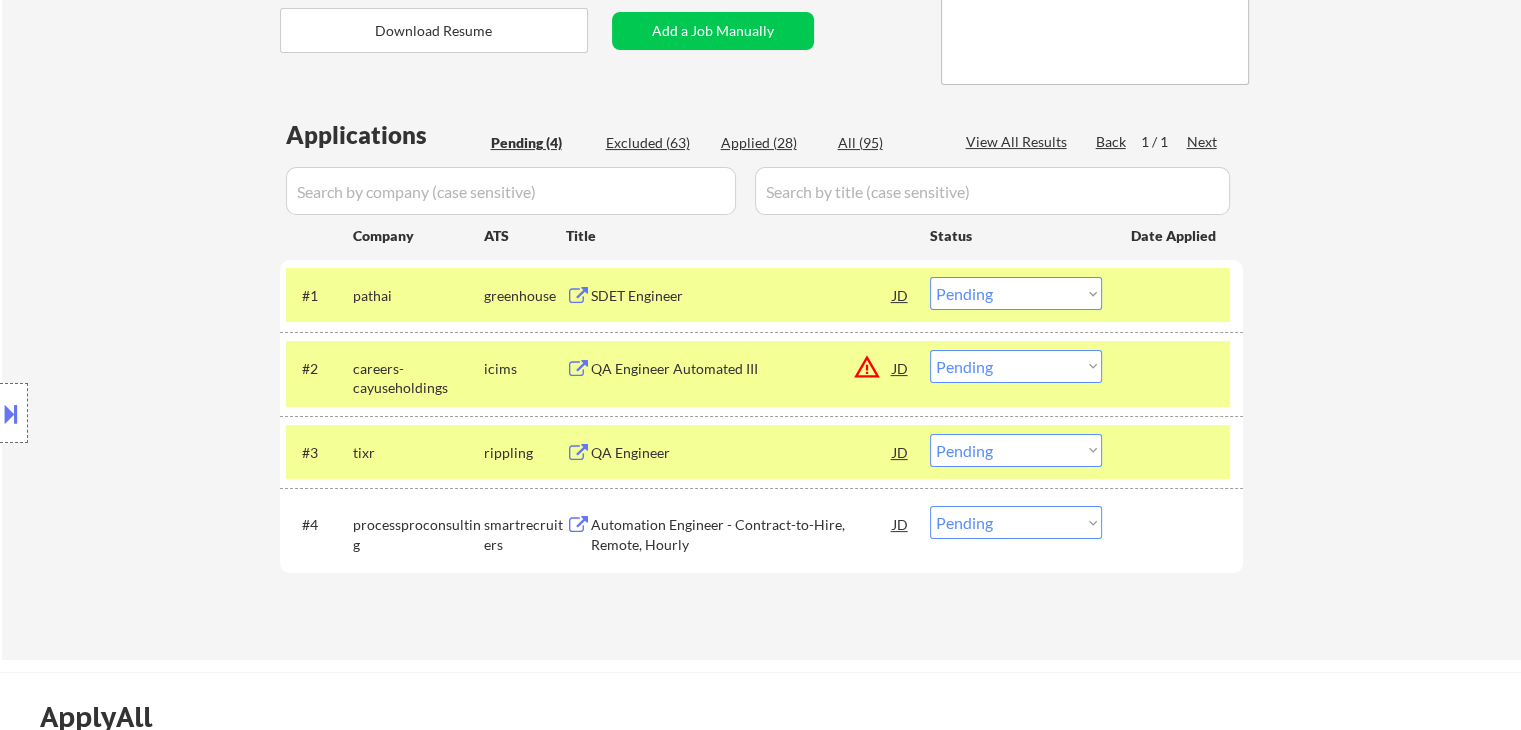 click on "Automation Engineer - Contract-to-Hire, Remote, Hourly" at bounding box center [742, 534] 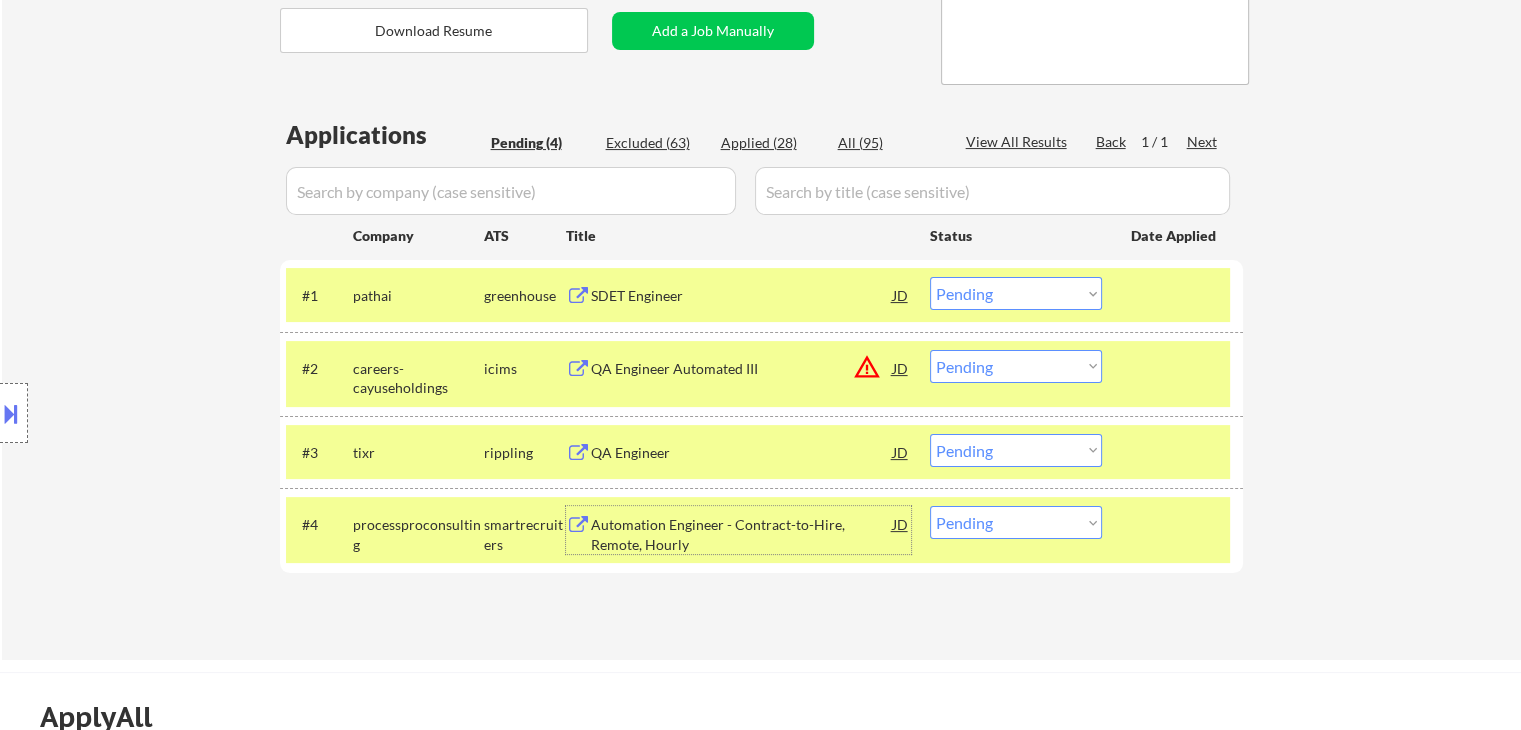 click at bounding box center (11, 413) 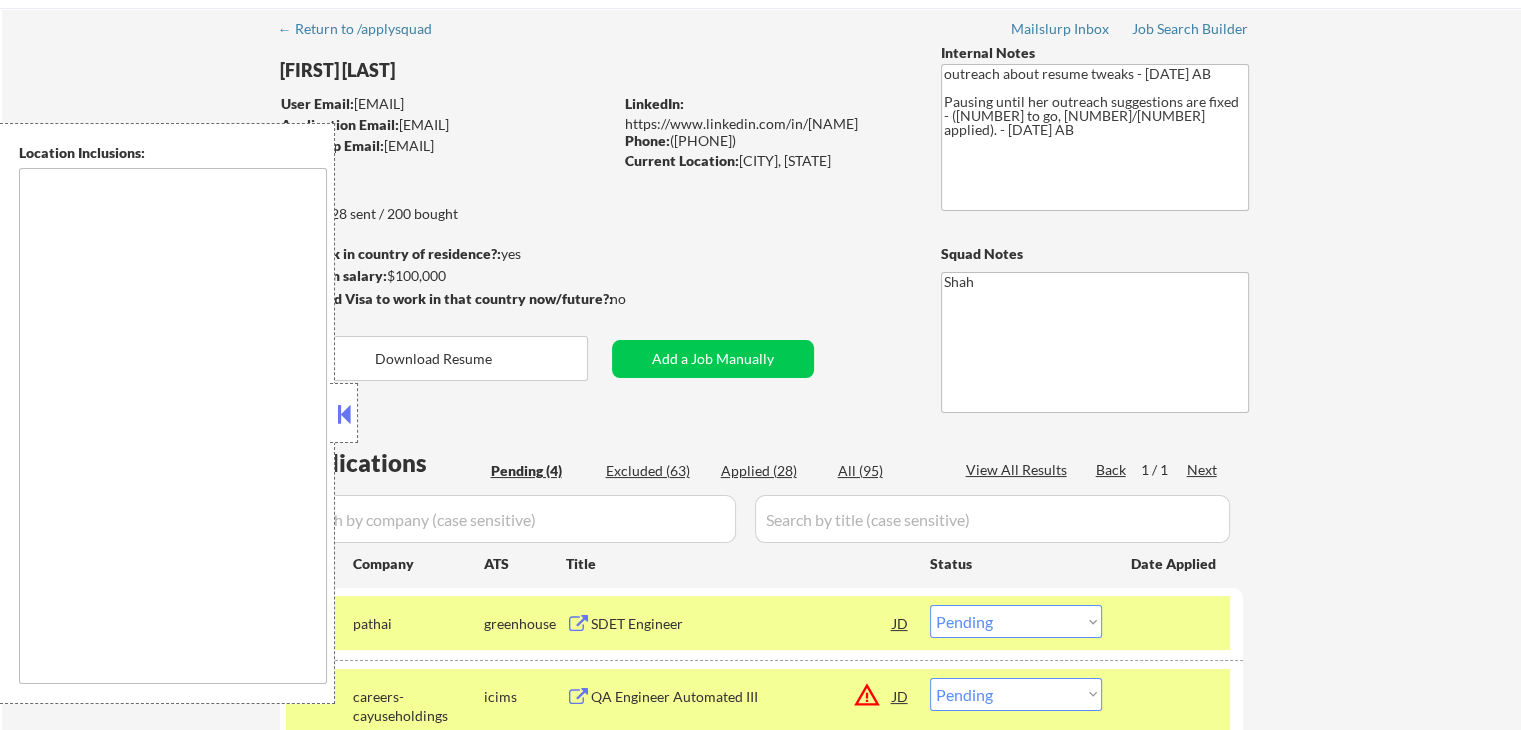 scroll, scrollTop: 0, scrollLeft: 0, axis: both 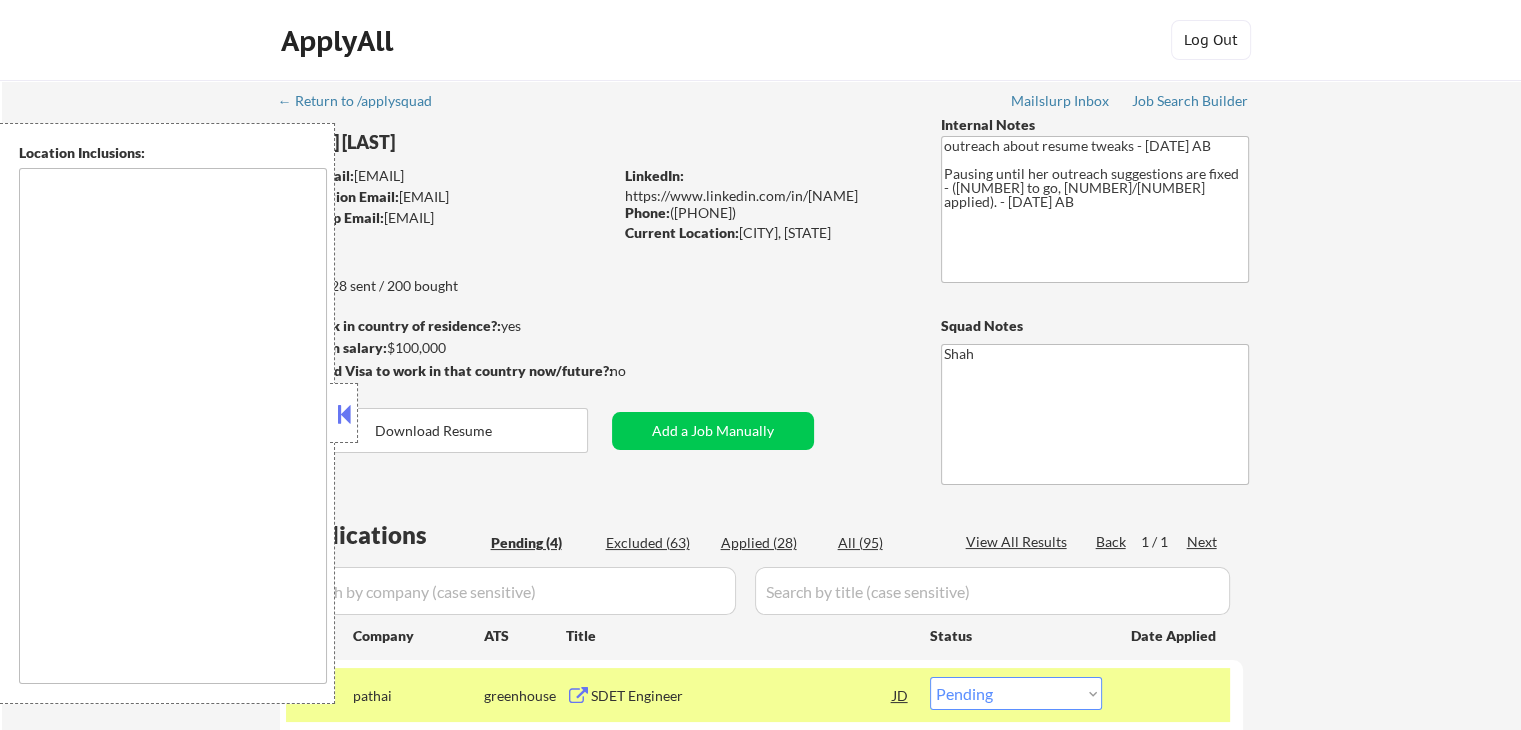 click at bounding box center [344, 414] 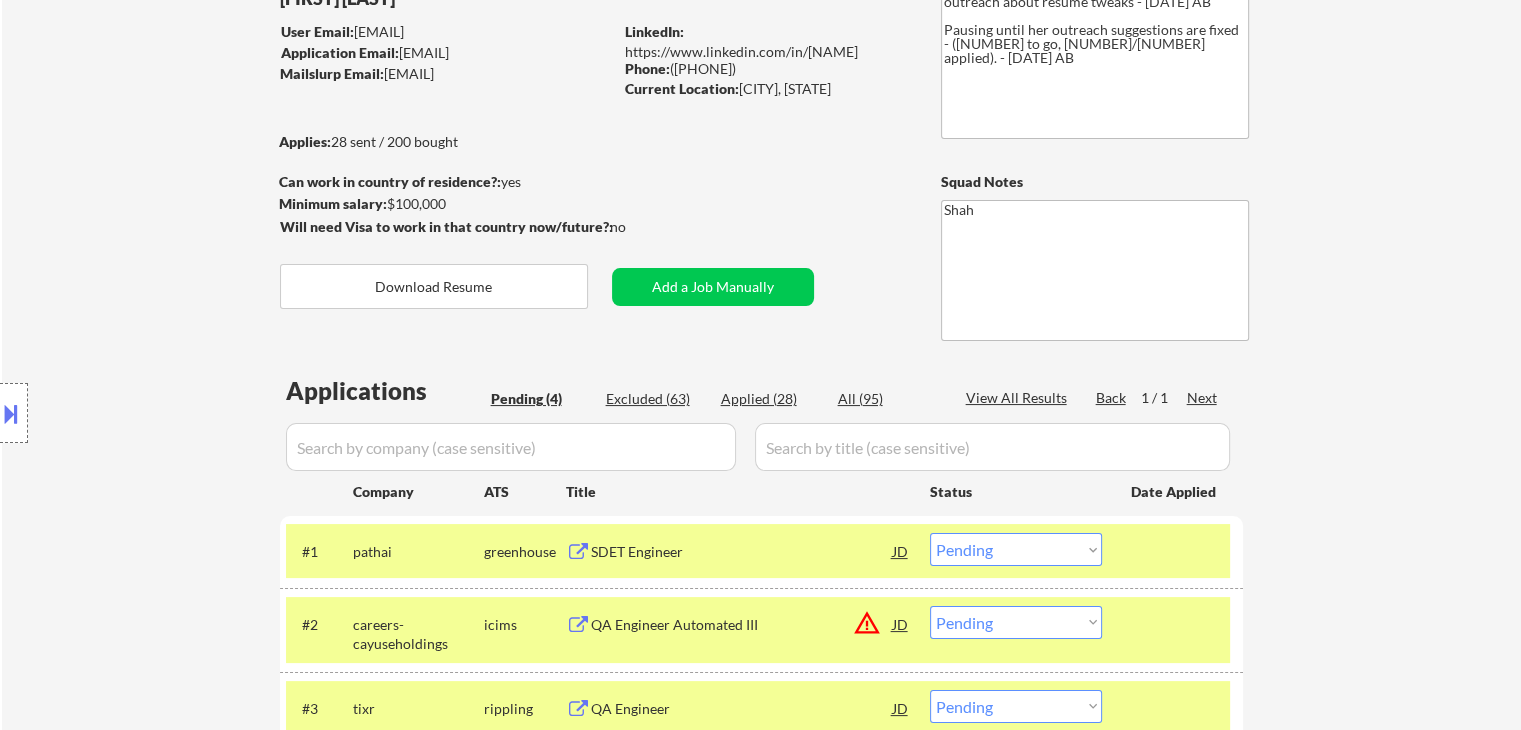 scroll, scrollTop: 200, scrollLeft: 0, axis: vertical 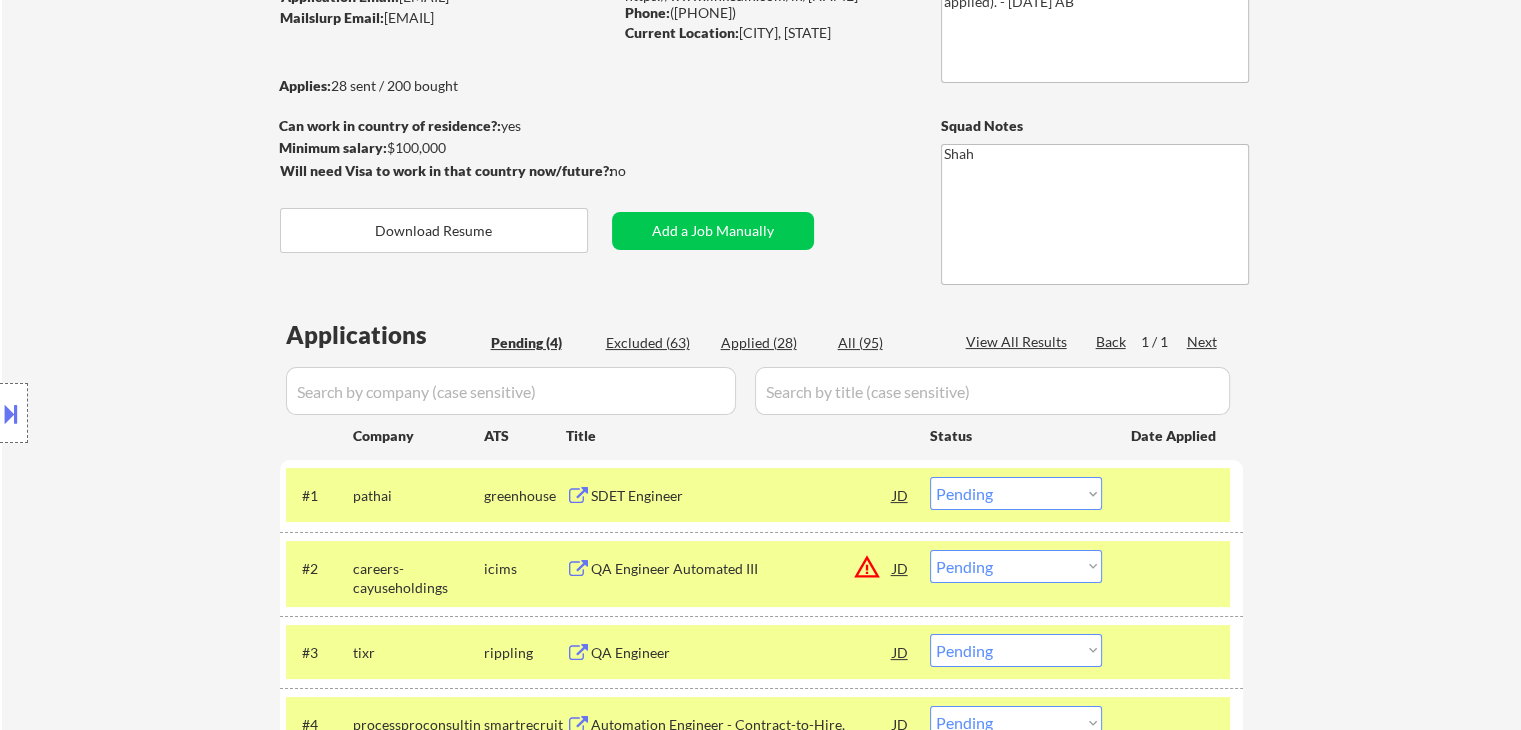 drag, startPoint x: 1012, startPoint y: 504, endPoint x: 943, endPoint y: 510, distance: 69.260376 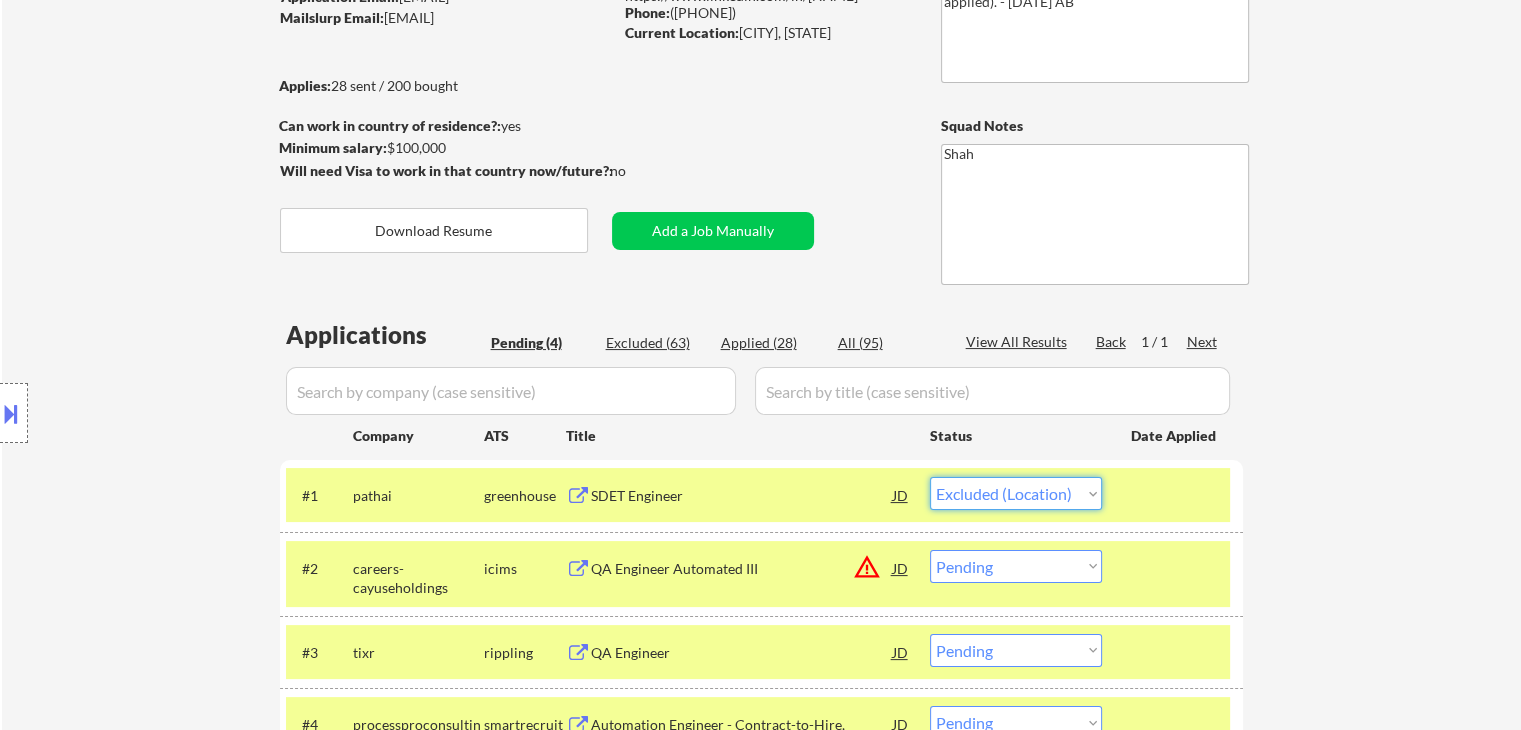 click on "Choose an option... Pending Applied Excluded (Questions) Excluded (Expired) Excluded (Location) Excluded (Bad Match) Excluded (Blocklist) Excluded (Salary) Excluded (Other)" at bounding box center (1016, 493) 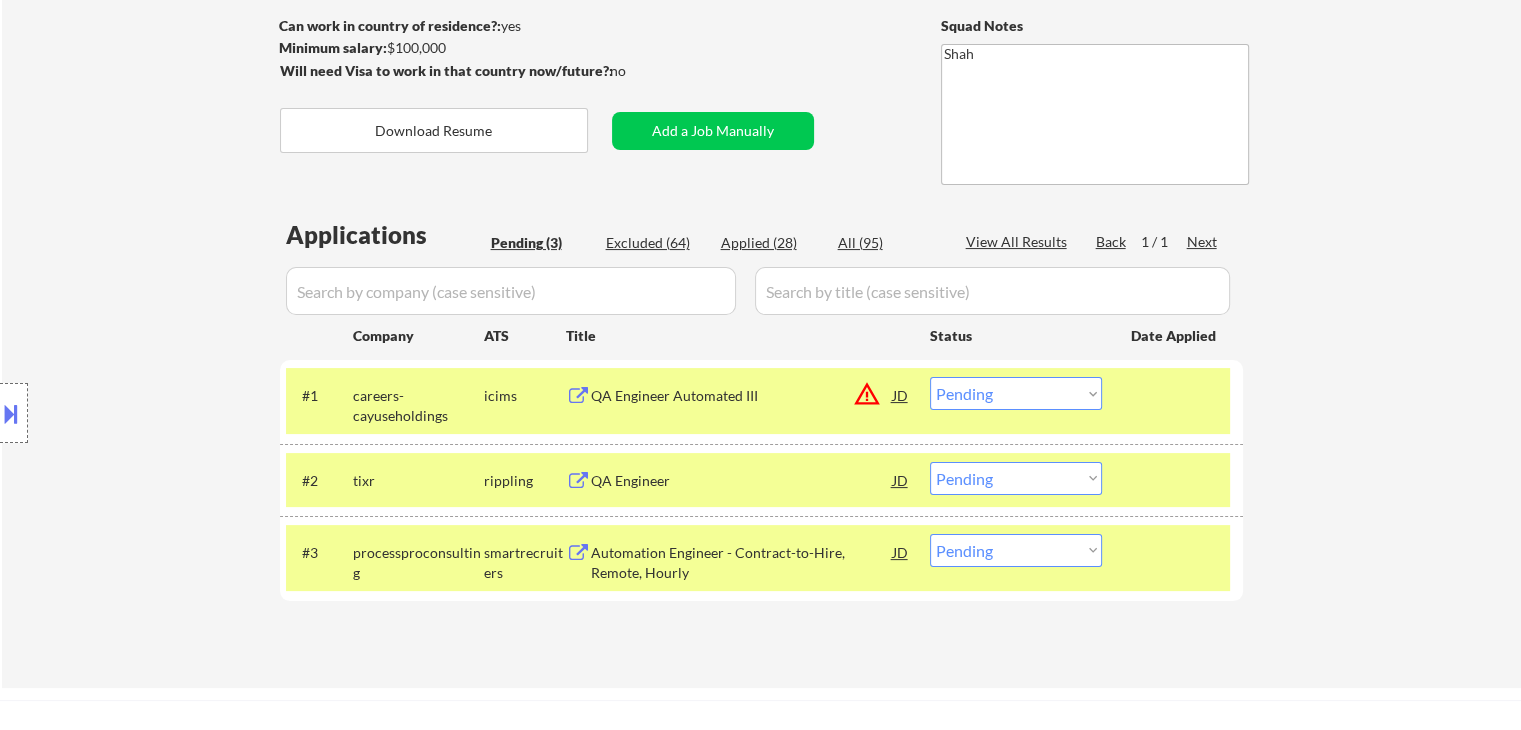 scroll, scrollTop: 400, scrollLeft: 0, axis: vertical 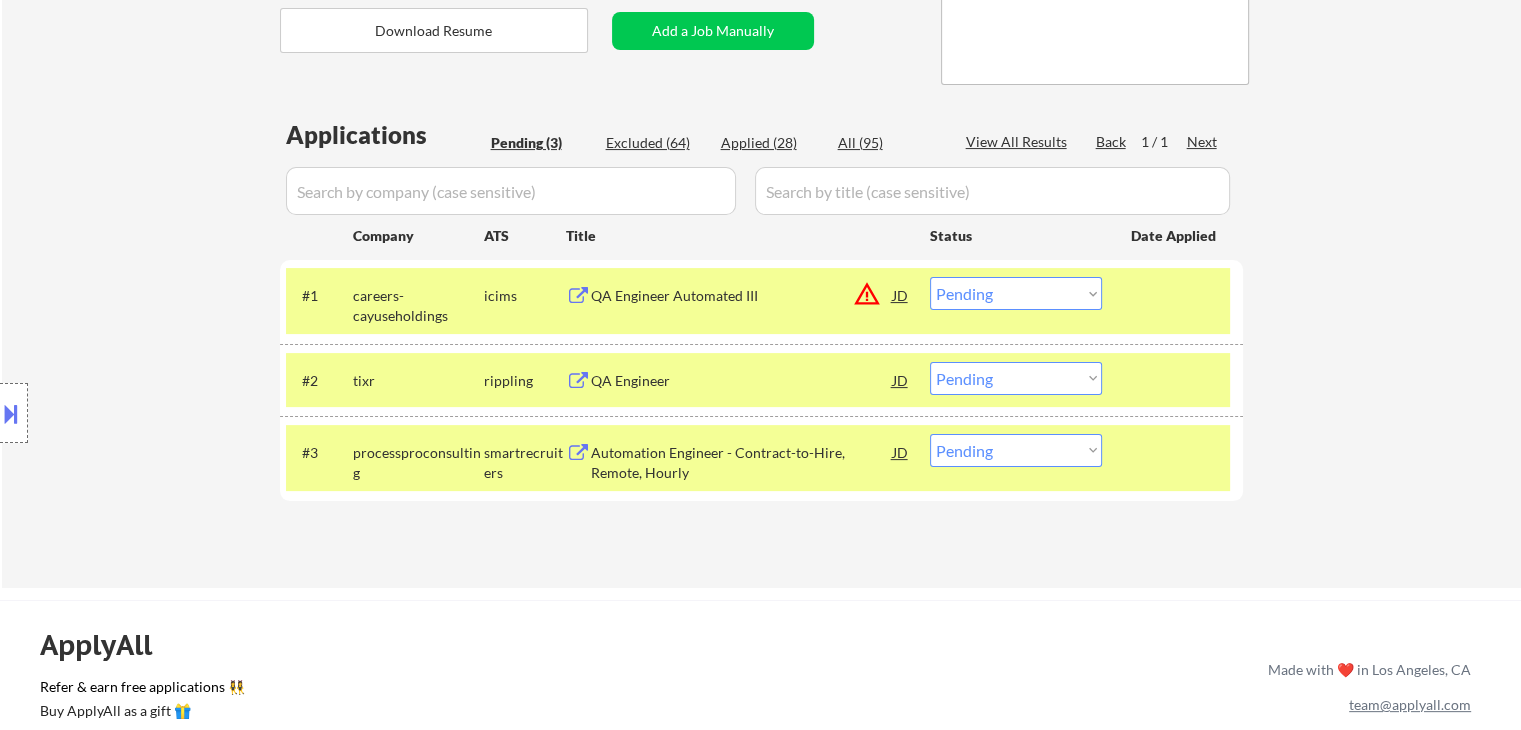 drag, startPoint x: 1081, startPoint y: 296, endPoint x: 1062, endPoint y: 289, distance: 20.248457 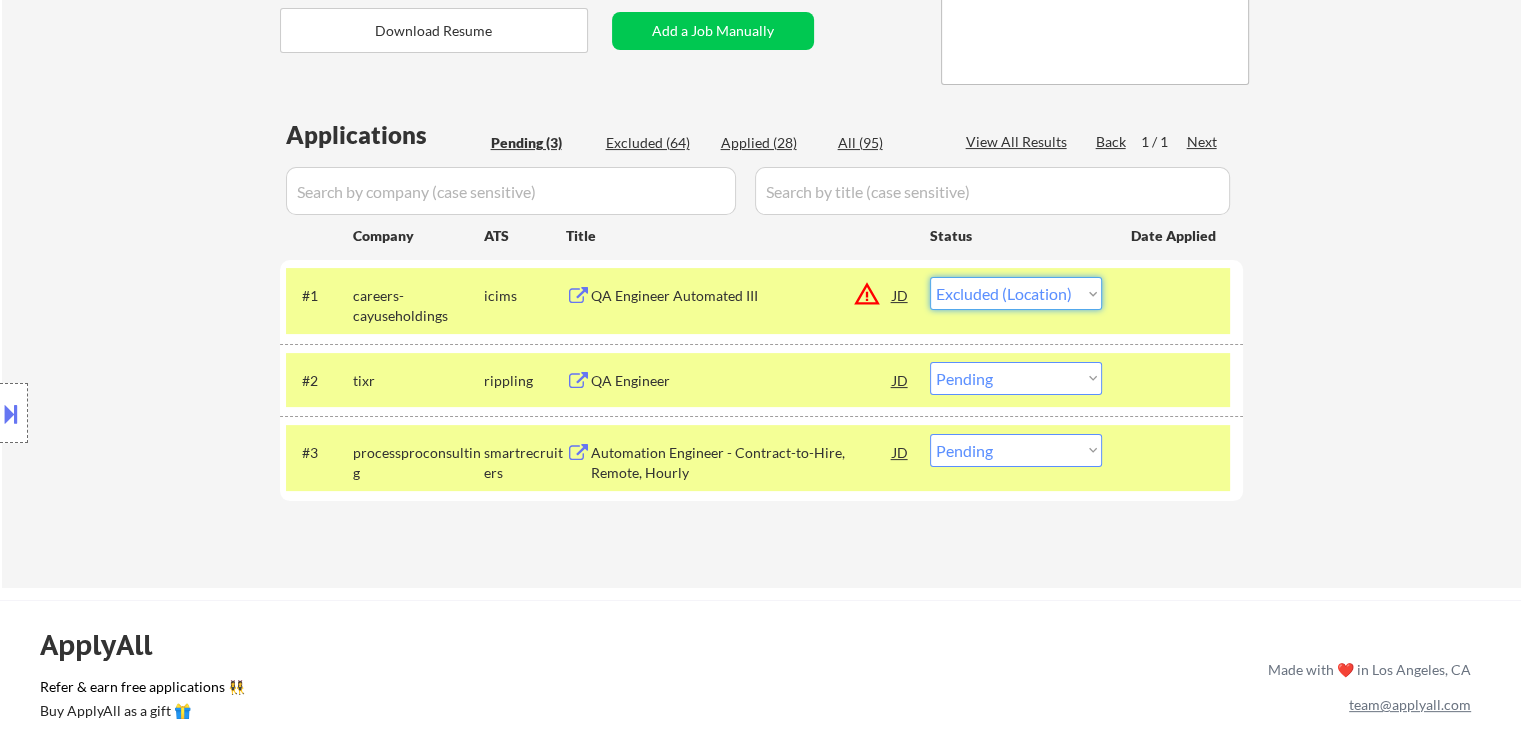 click on "Choose an option... Pending Applied Excluded (Questions) Excluded (Expired) Excluded (Location) Excluded (Bad Match) Excluded (Blocklist) Excluded (Salary) Excluded (Other)" at bounding box center [1016, 293] 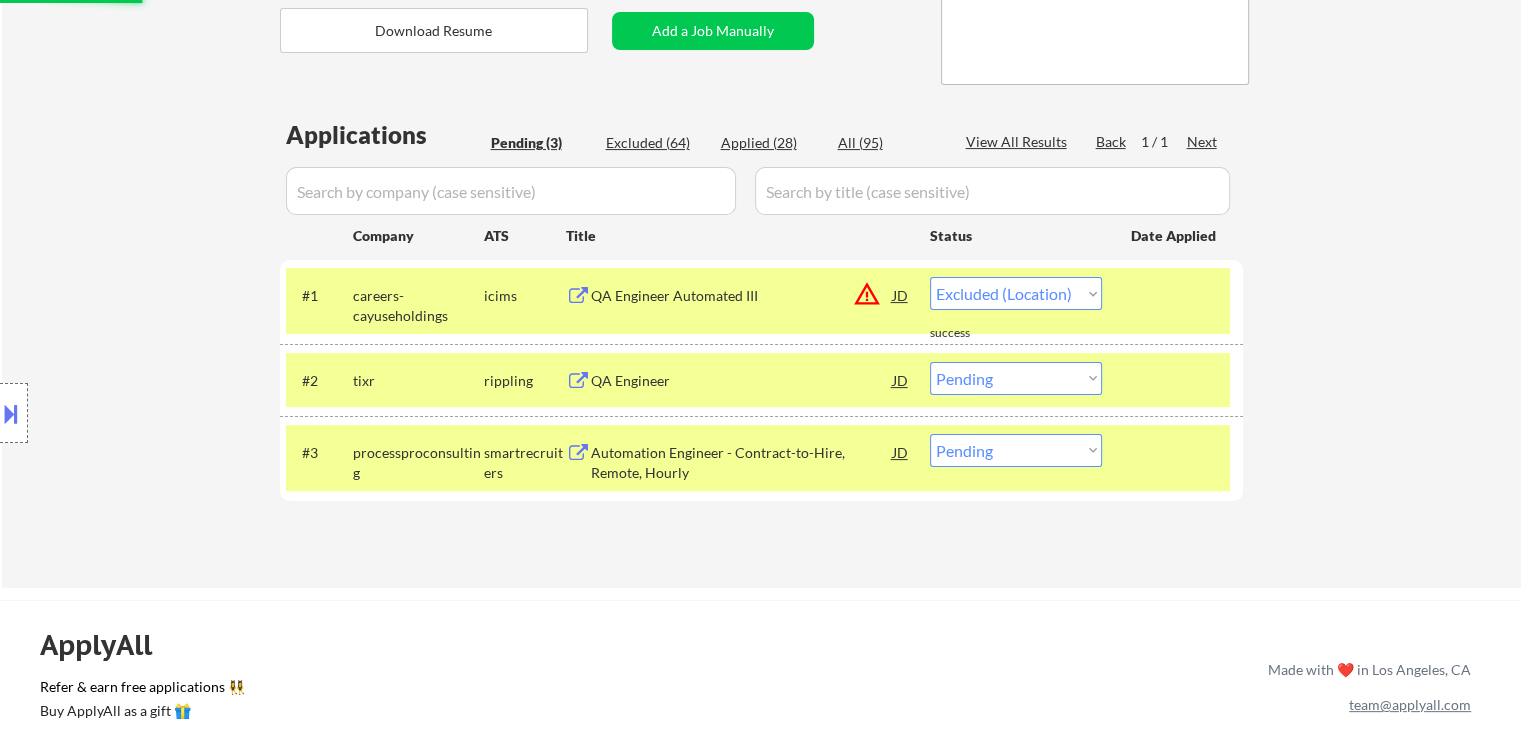 select on ""pending"" 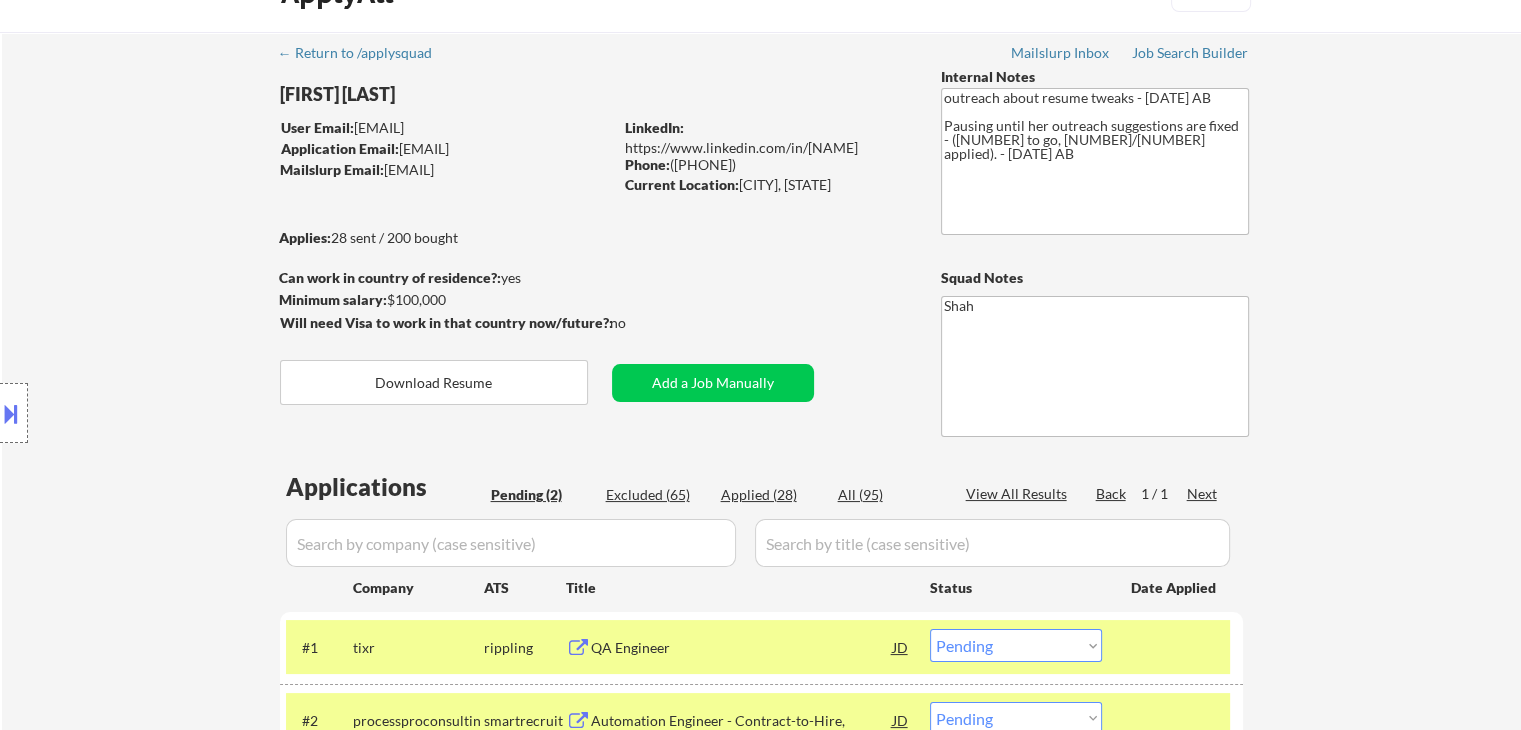 scroll, scrollTop: 0, scrollLeft: 0, axis: both 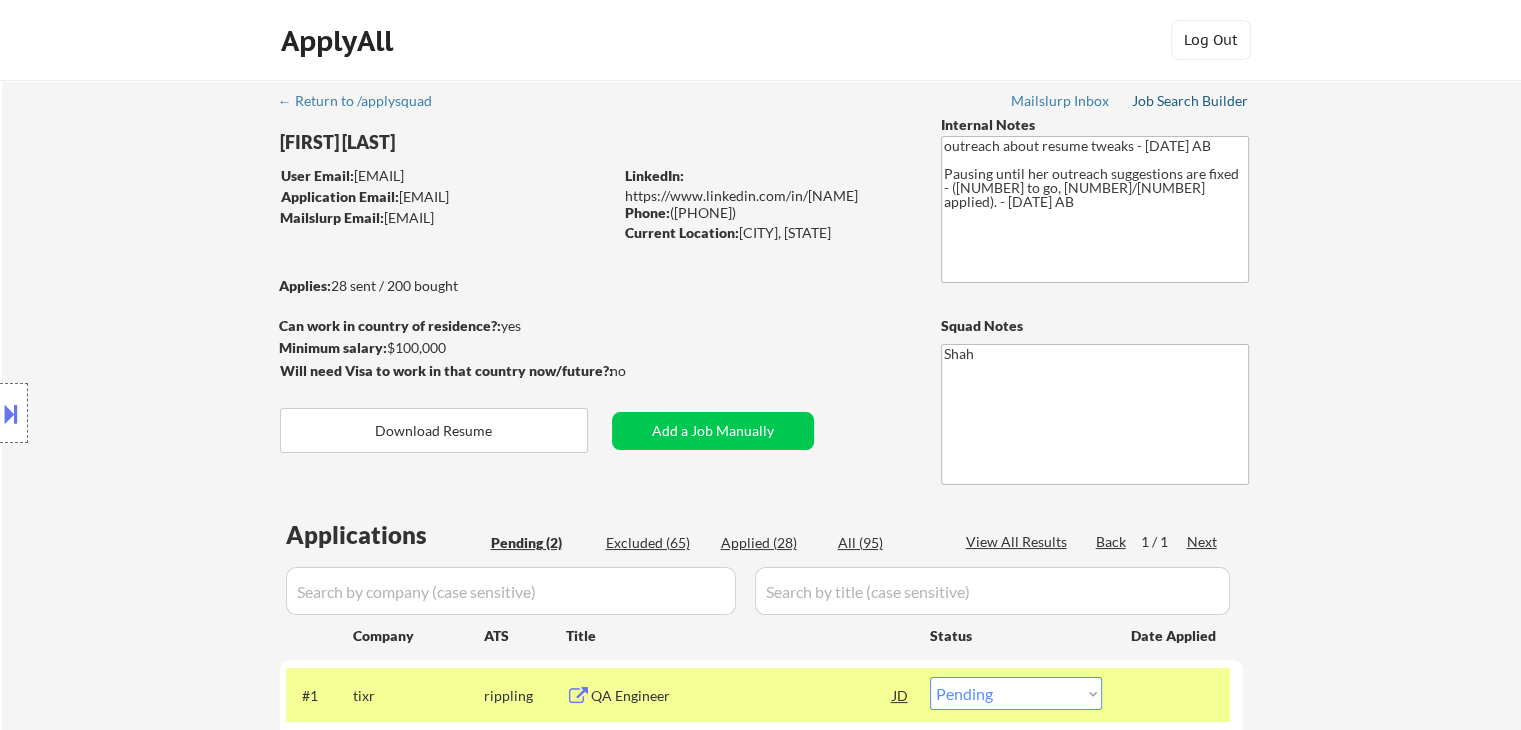 click on "Job Search Builder" at bounding box center (1190, 101) 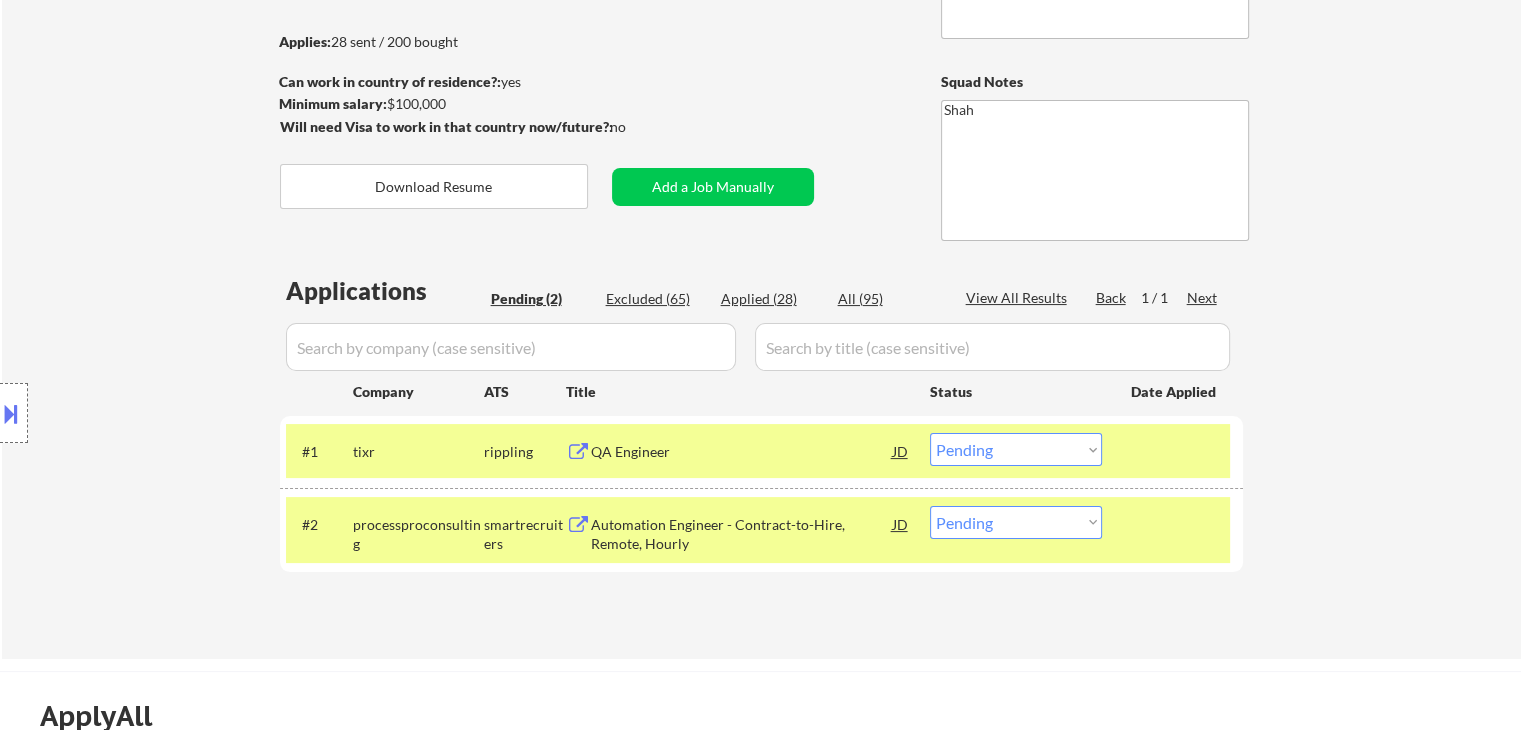 scroll, scrollTop: 300, scrollLeft: 0, axis: vertical 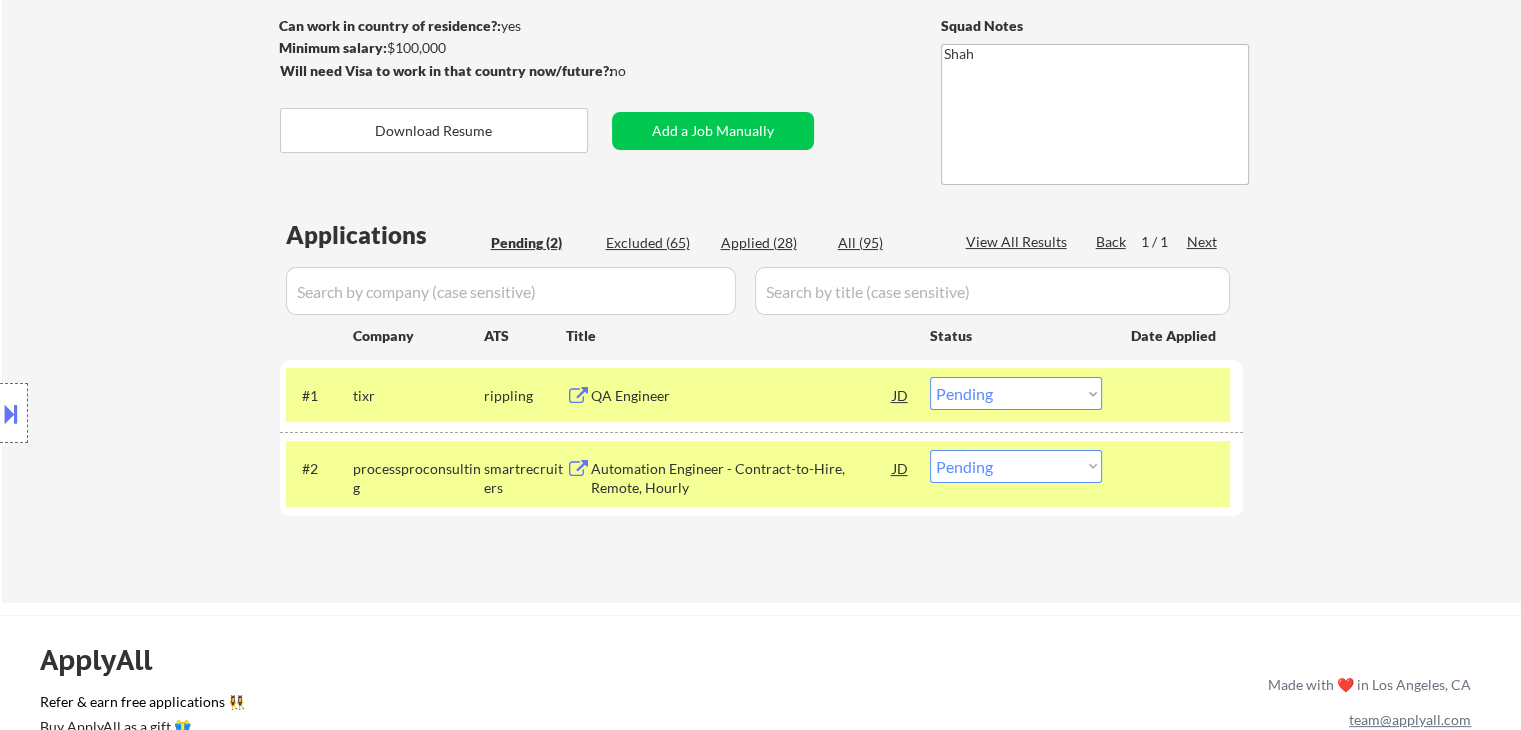 click on "QA Engineer" at bounding box center (742, 396) 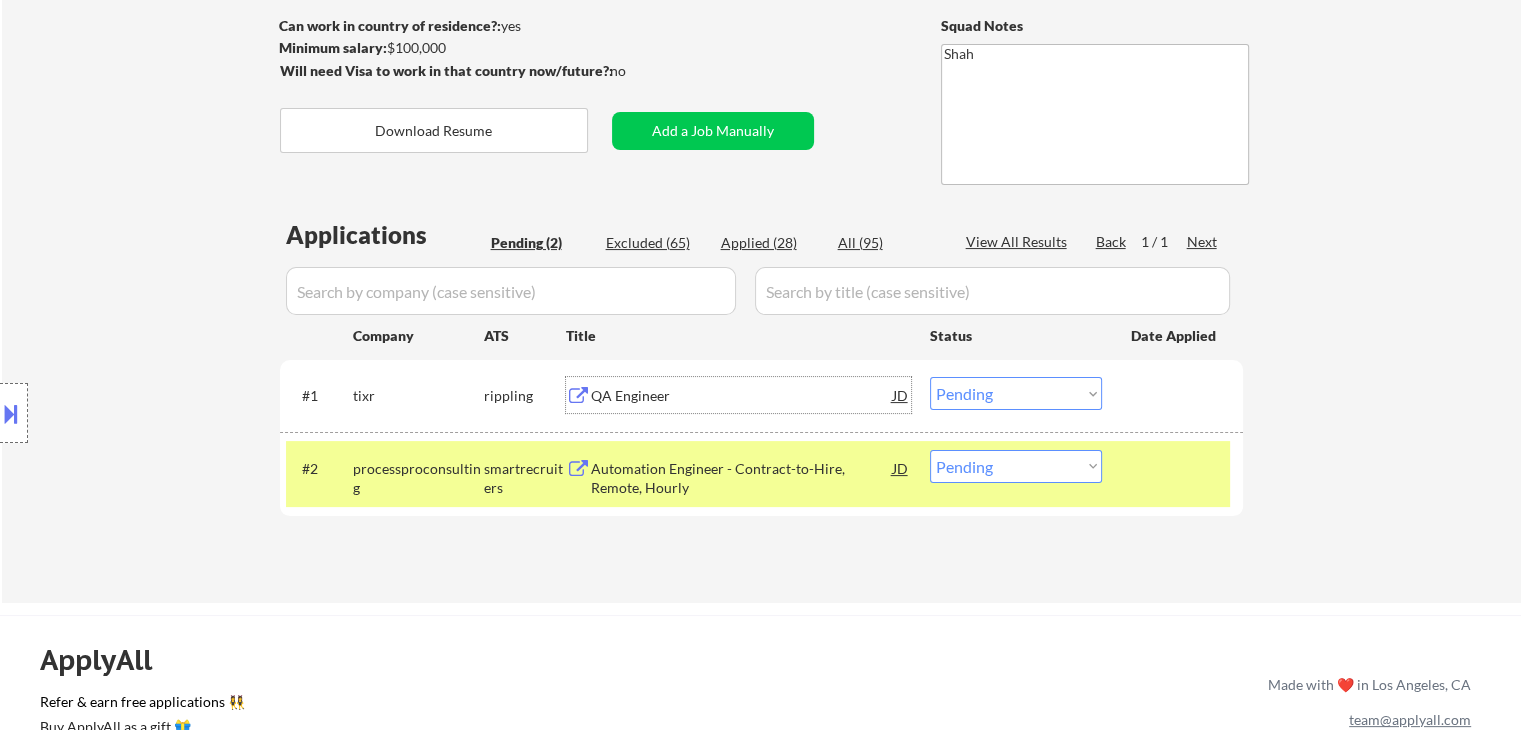 click on "Choose an option... Pending Applied Excluded (Questions) Excluded (Expired) Excluded (Location) Excluded (Bad Match) Excluded (Blocklist) Excluded (Salary) Excluded (Other)" at bounding box center (1016, 466) 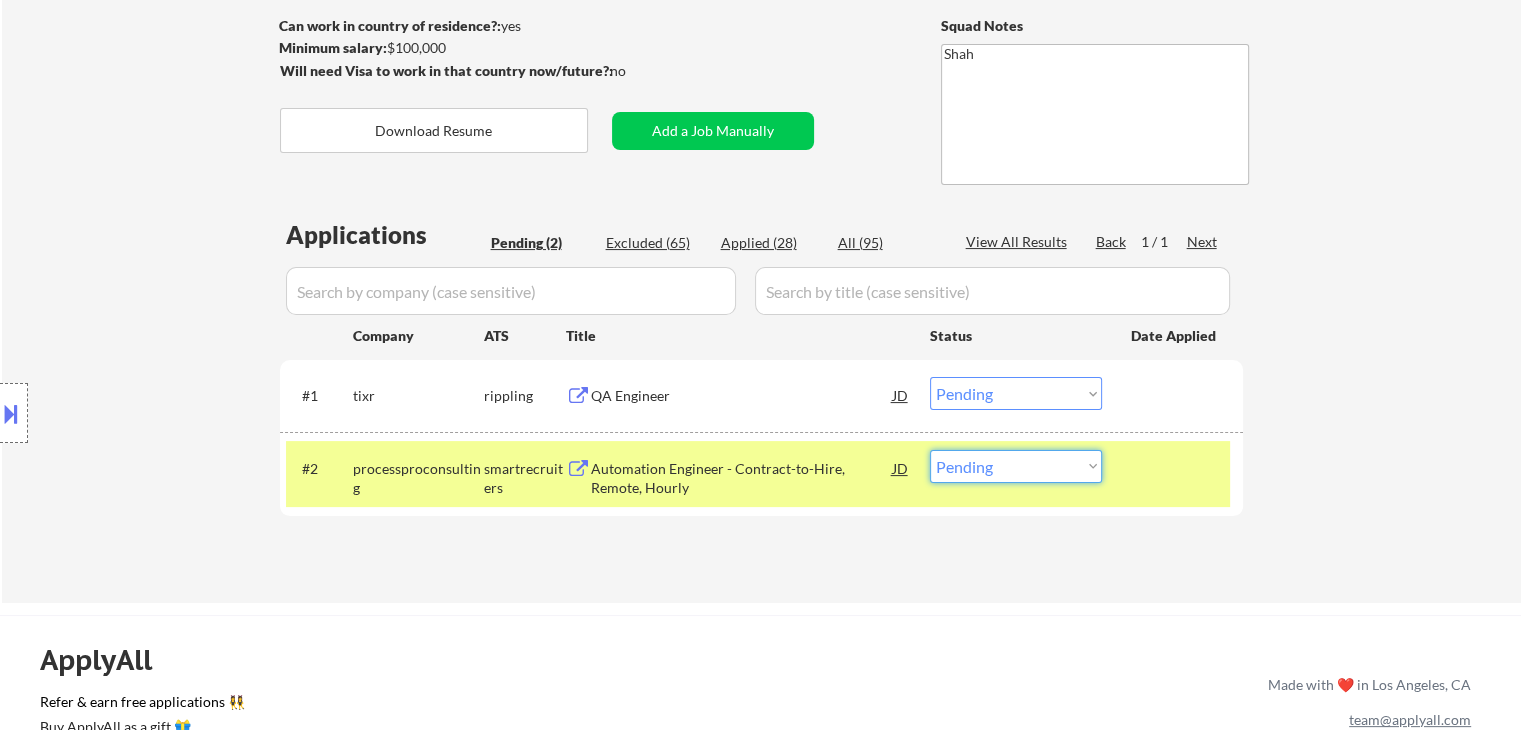 select on ""applied"" 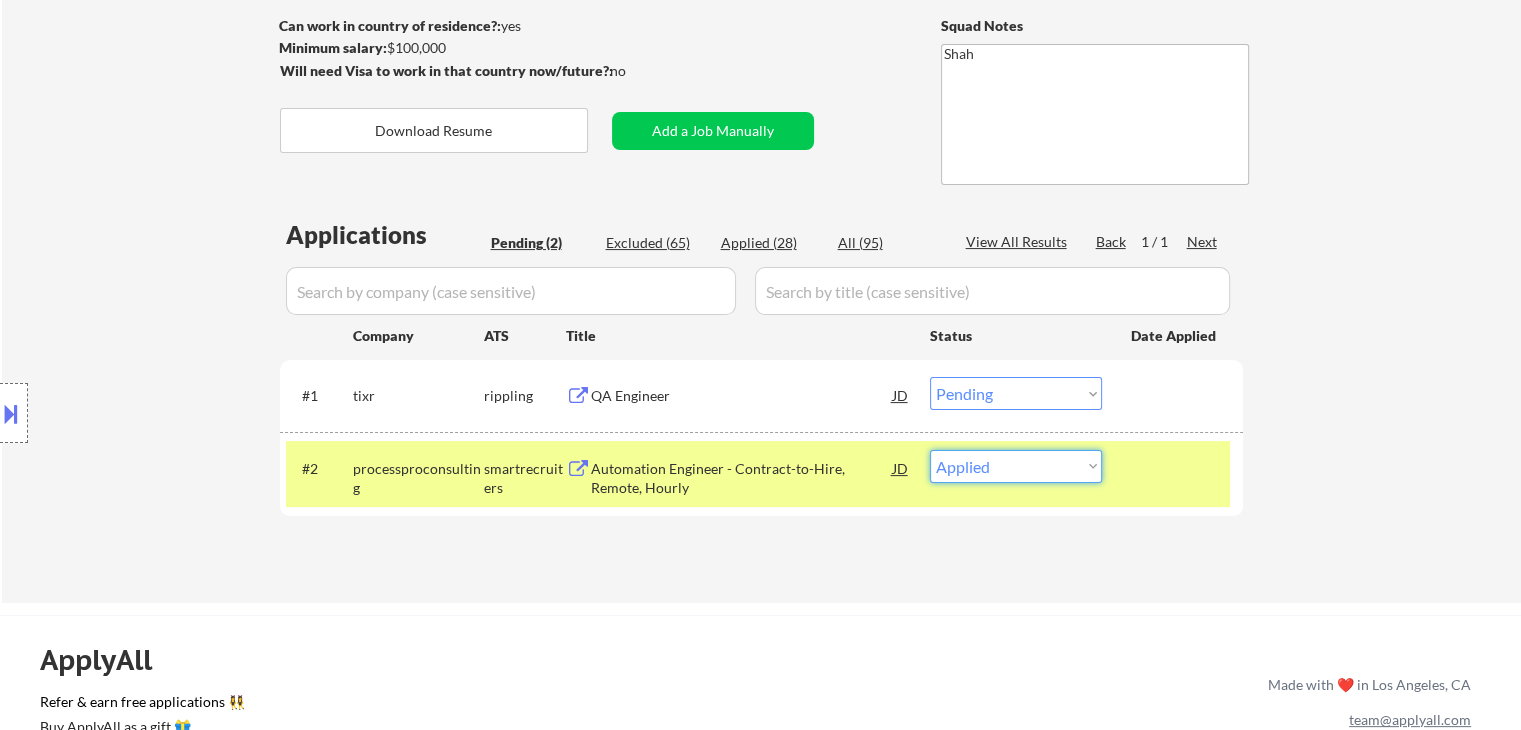 click on "Choose an option... Pending Applied Excluded (Questions) Excluded (Expired) Excluded (Location) Excluded (Bad Match) Excluded (Blocklist) Excluded (Salary) Excluded (Other)" at bounding box center [1016, 466] 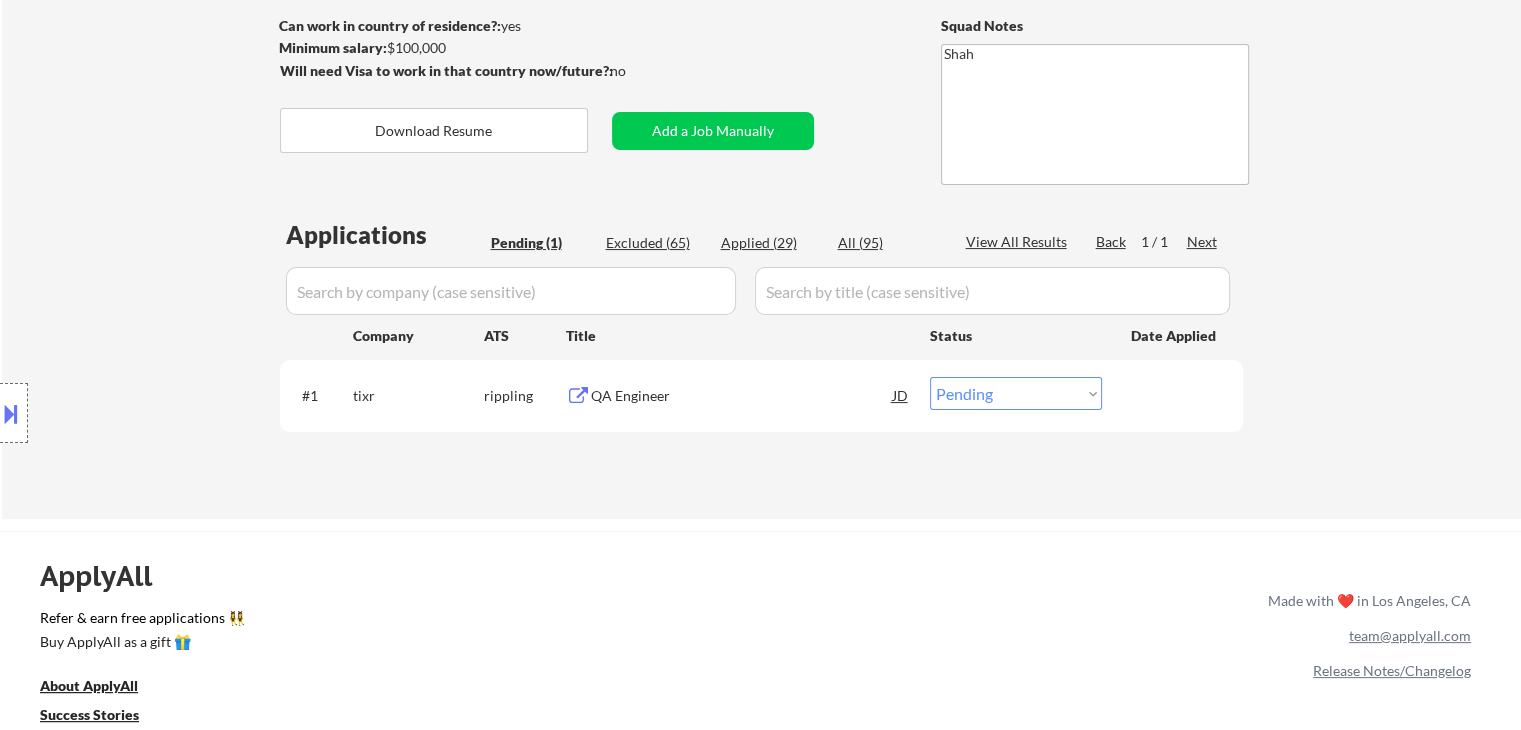 drag, startPoint x: 962, startPoint y: 396, endPoint x: 972, endPoint y: 405, distance: 13.453624 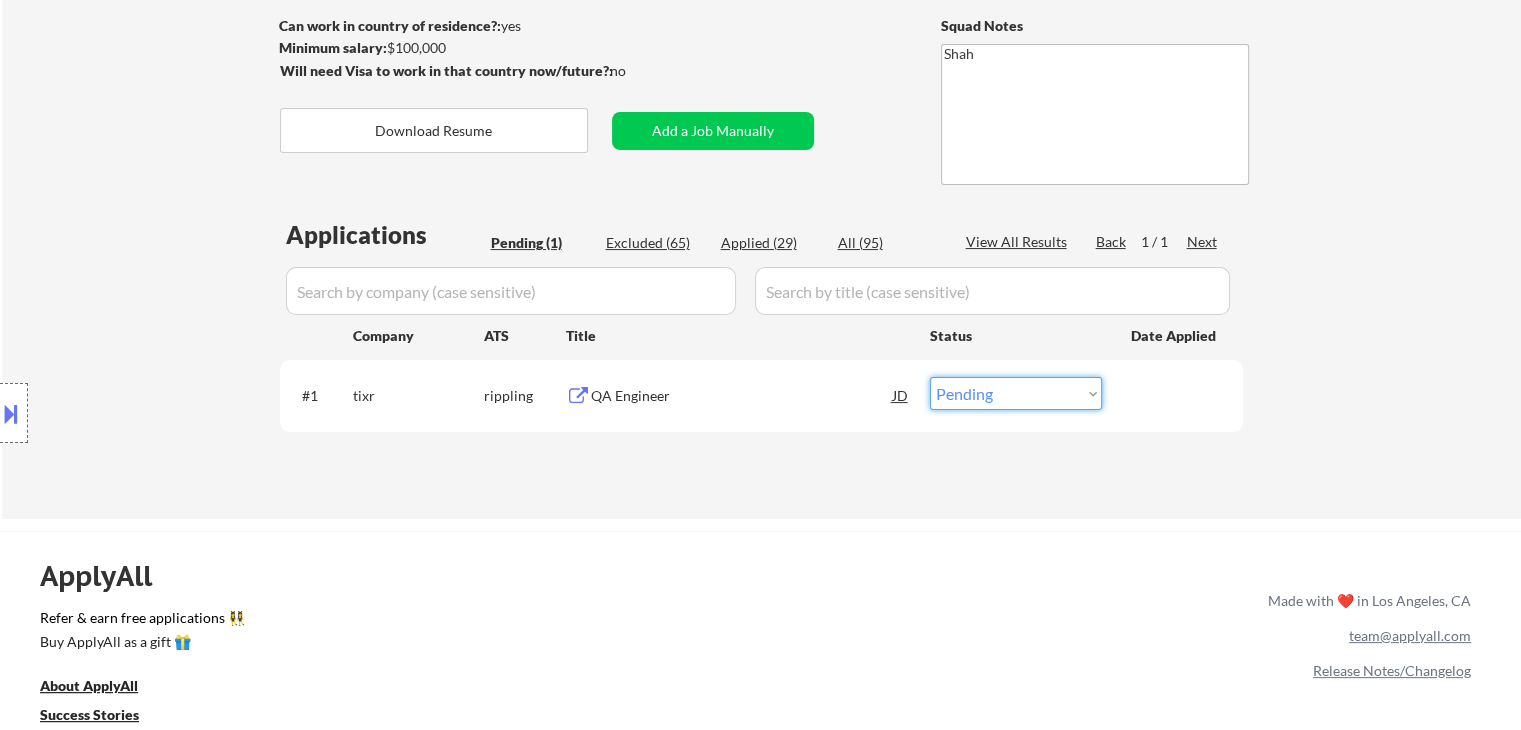 select on ""applied"" 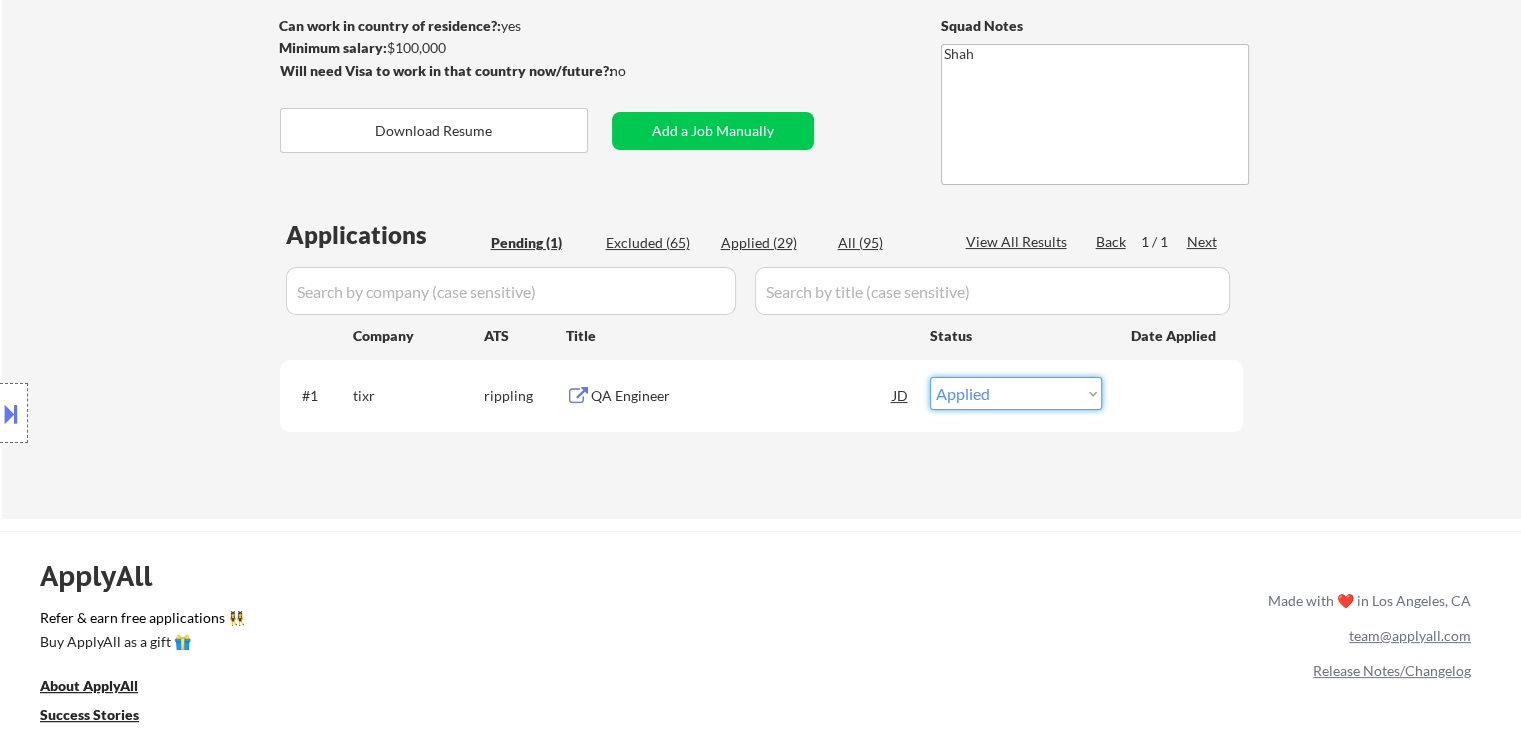 click on "Choose an option... Pending Applied Excluded (Questions) Excluded (Expired) Excluded (Location) Excluded (Bad Match) Excluded (Blocklist) Excluded (Salary) Excluded (Other)" at bounding box center [1016, 393] 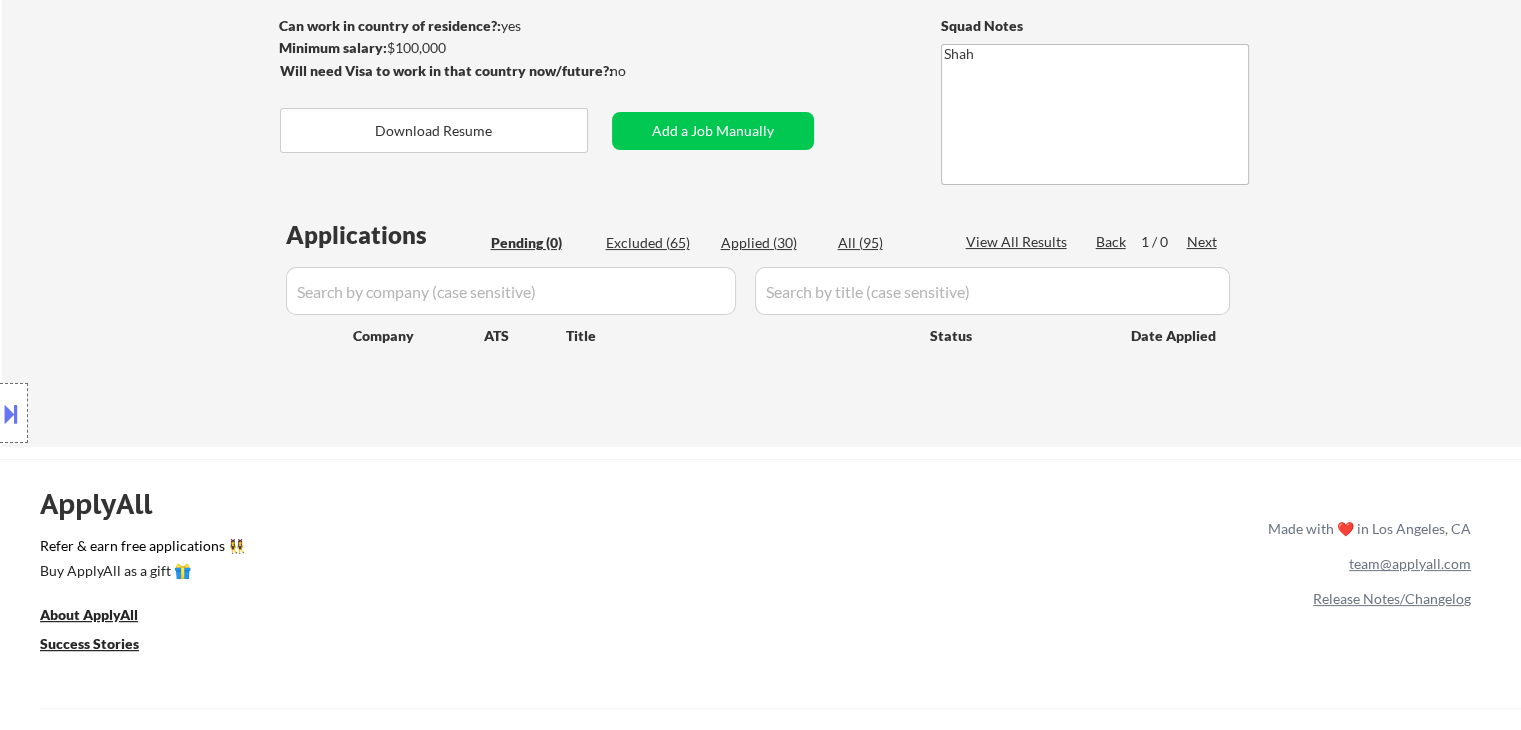 click on "Location Inclusions:" at bounding box center (179, 413) 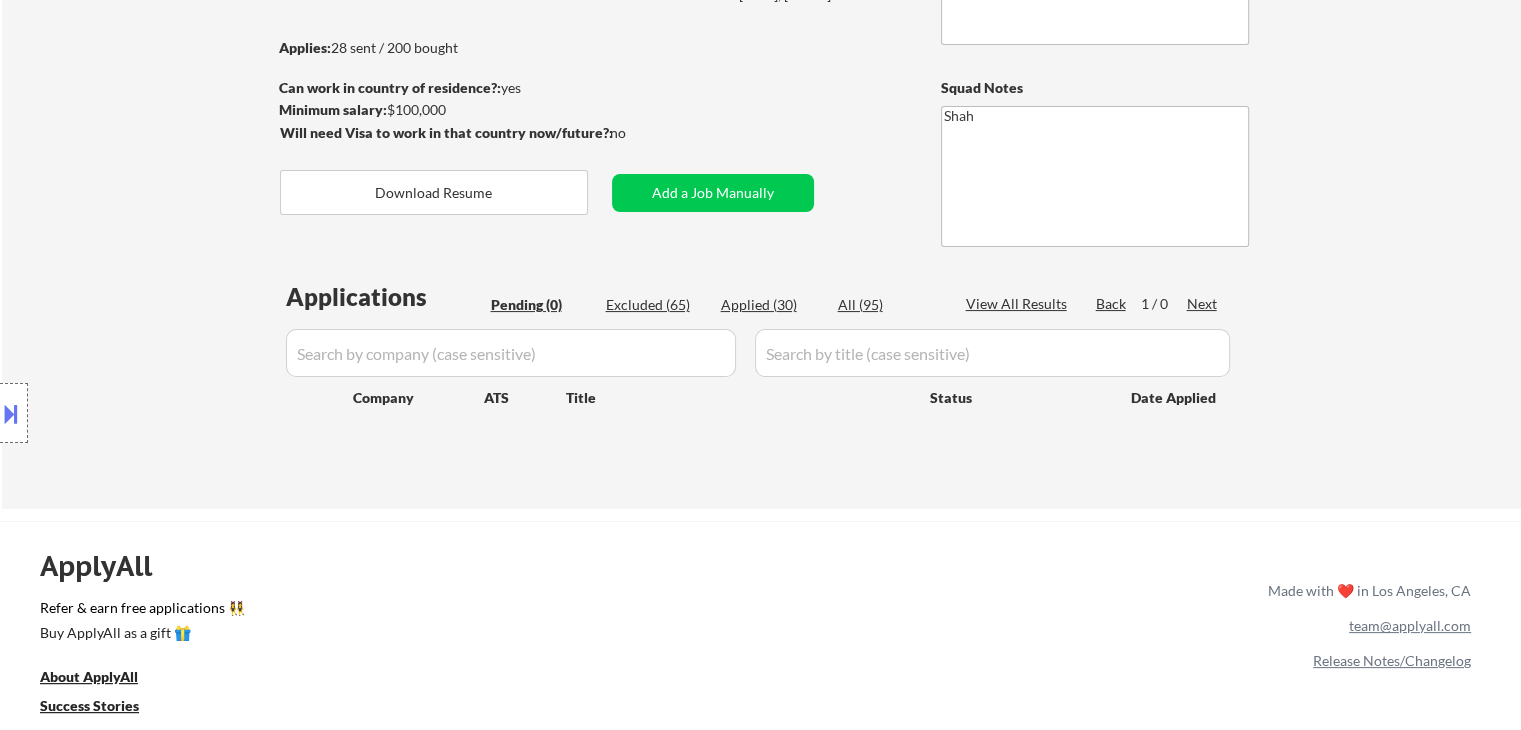 scroll, scrollTop: 100, scrollLeft: 0, axis: vertical 